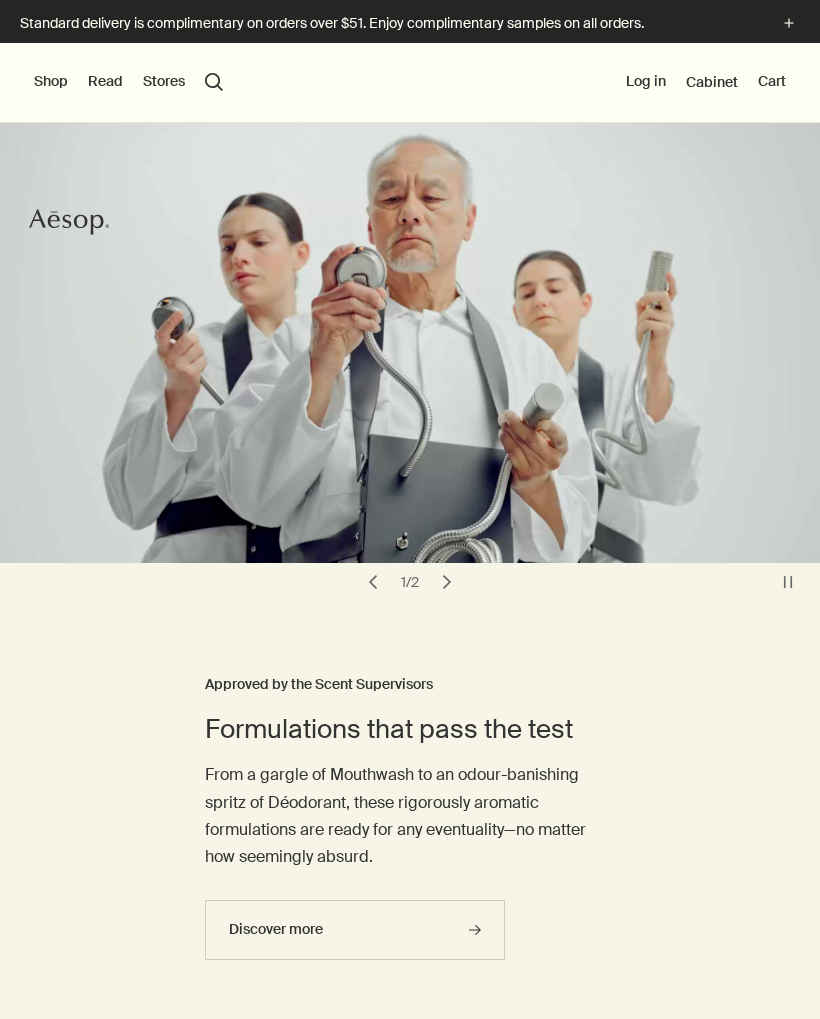 scroll, scrollTop: 0, scrollLeft: 0, axis: both 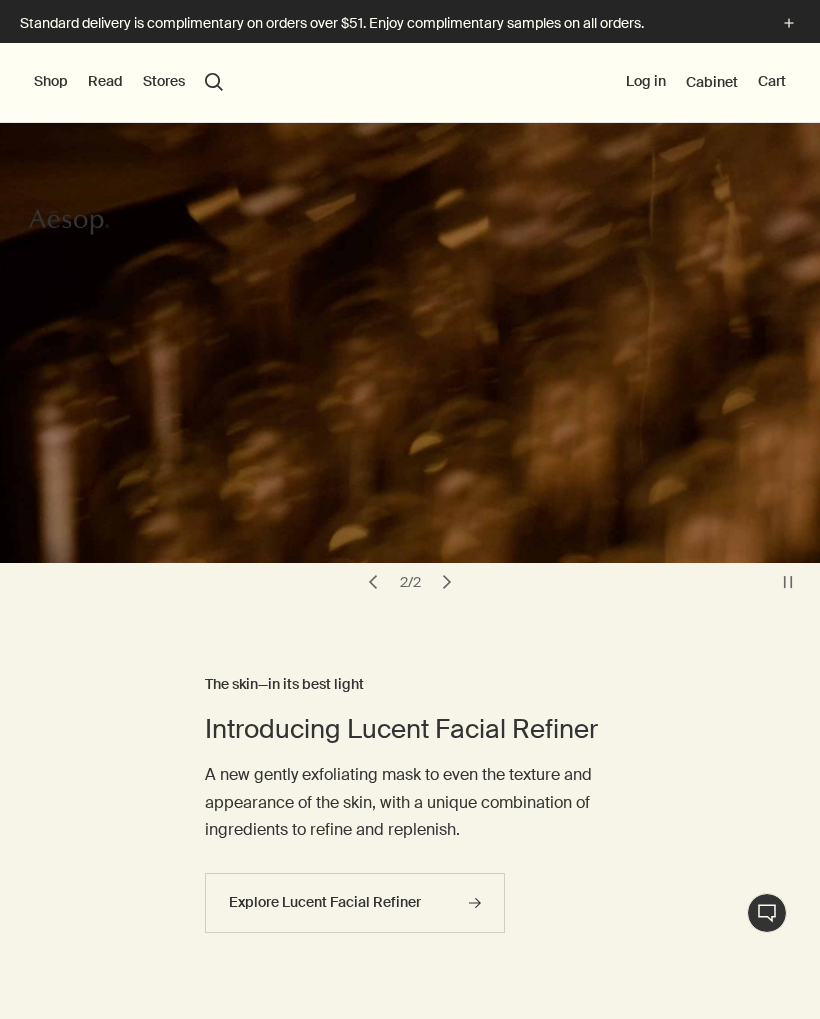 click on "Shop" at bounding box center [51, 82] 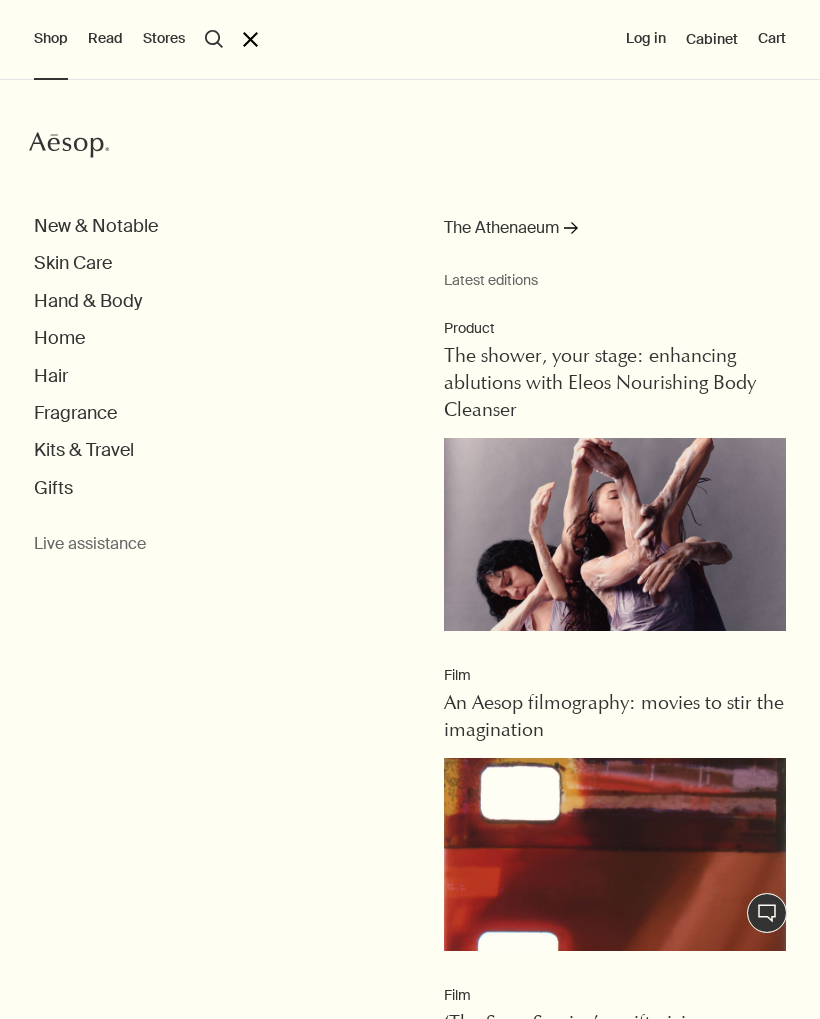 click on "Skin Care" at bounding box center [427, 263] 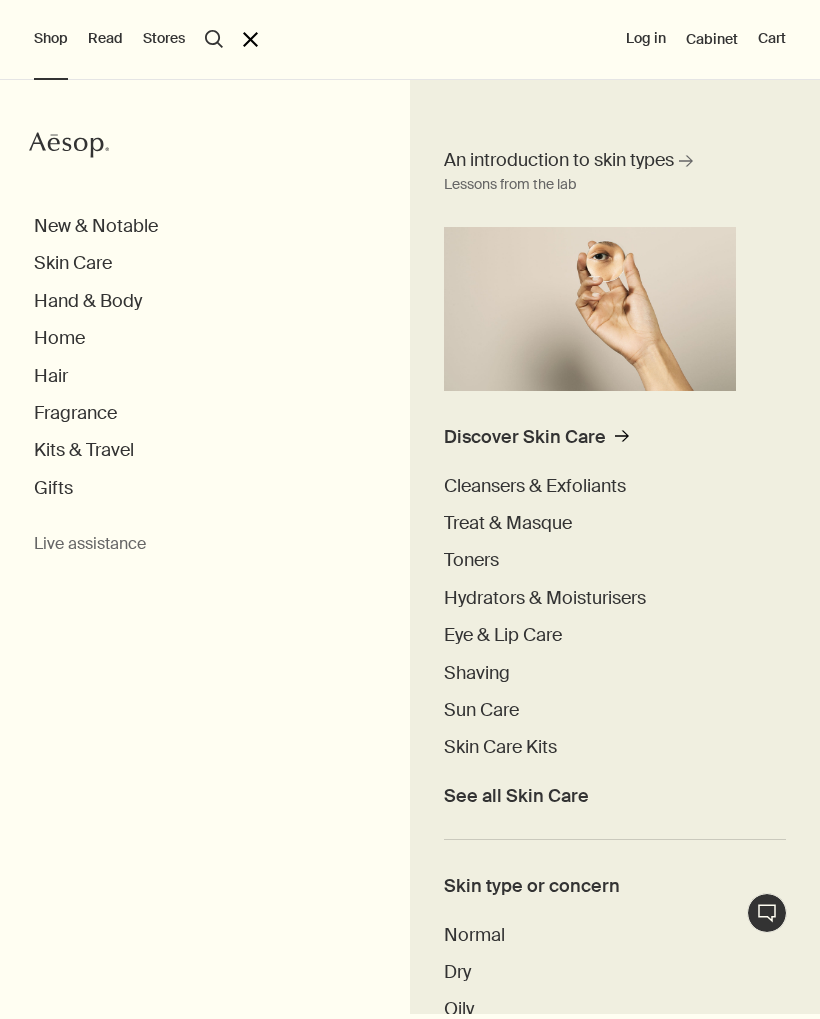 scroll, scrollTop: 109, scrollLeft: 0, axis: vertical 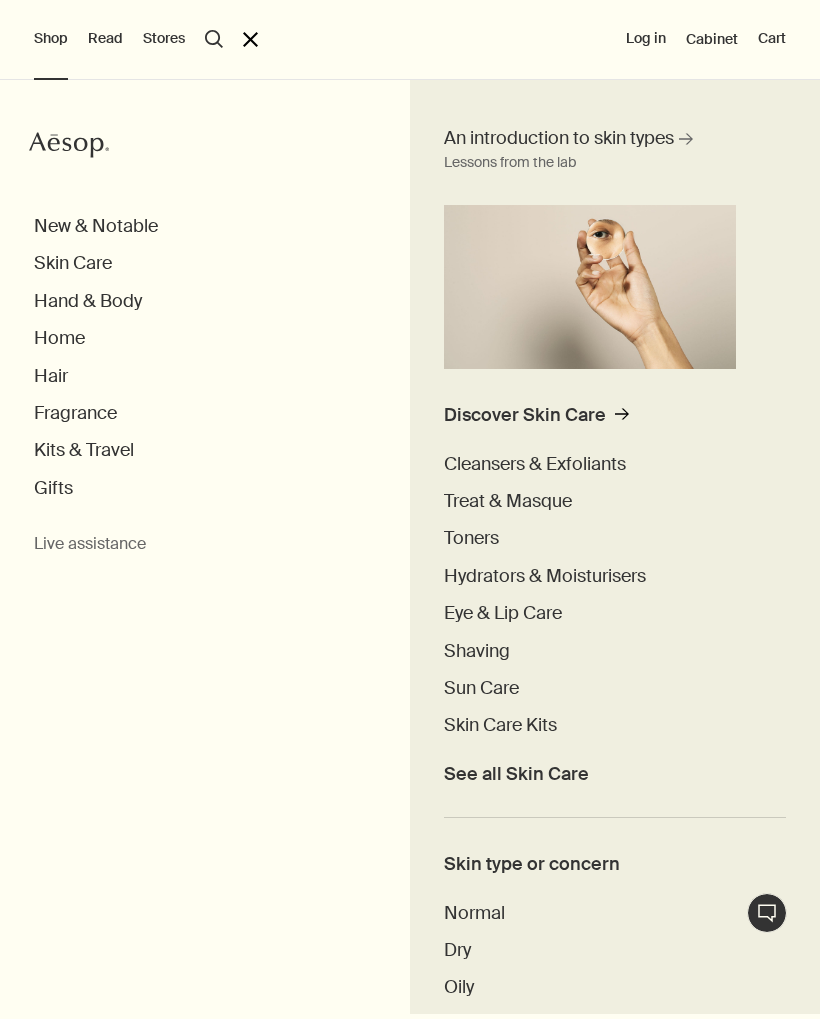 click on "Cleansers & Exfoliants" at bounding box center [535, 464] 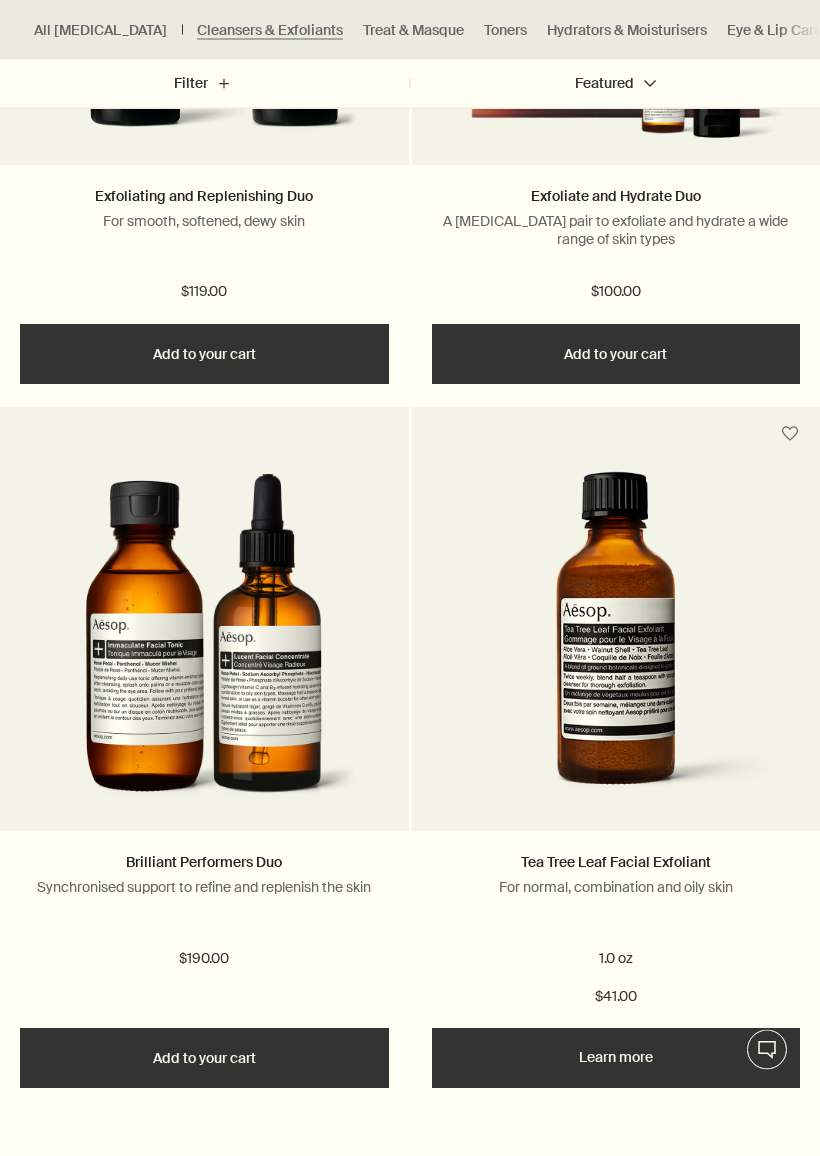 scroll, scrollTop: 5194, scrollLeft: 0, axis: vertical 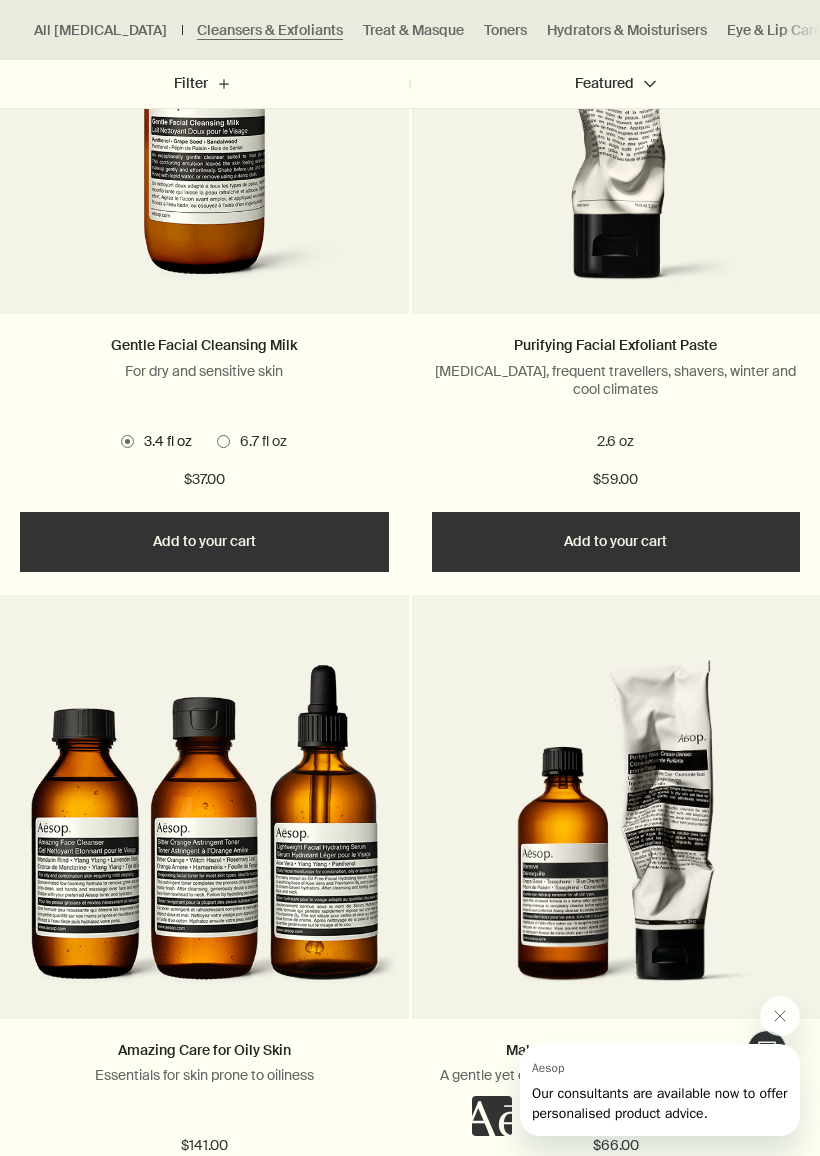 click 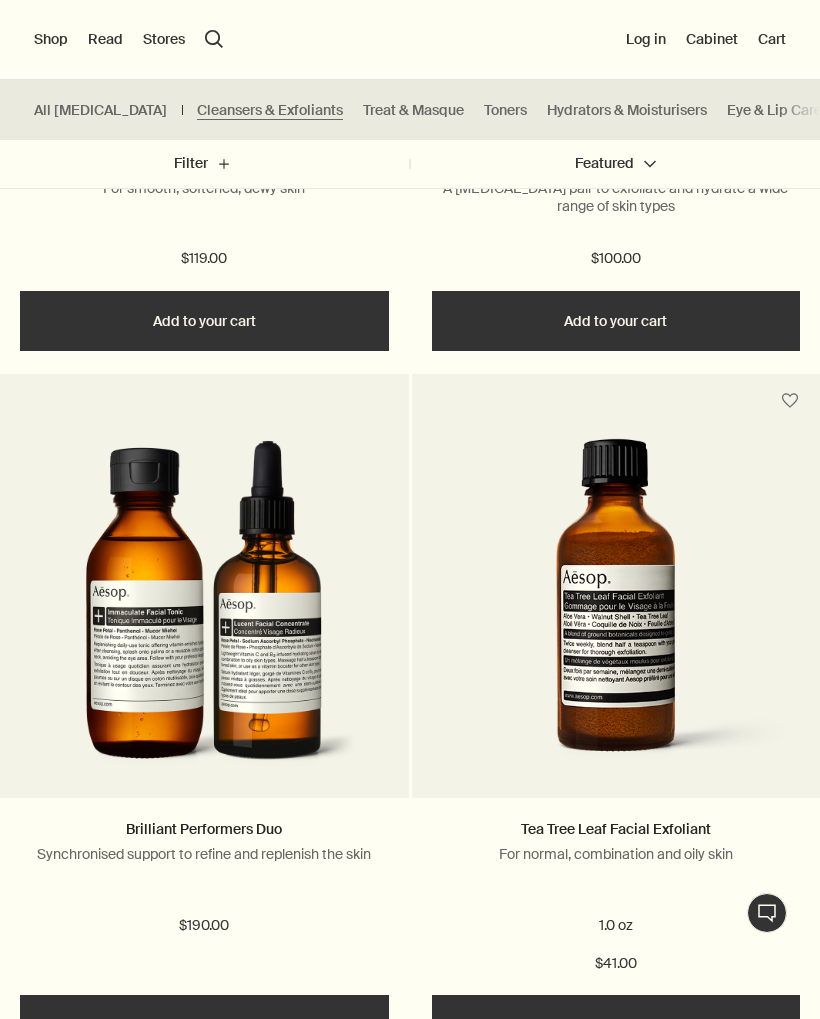 scroll, scrollTop: 5221, scrollLeft: 0, axis: vertical 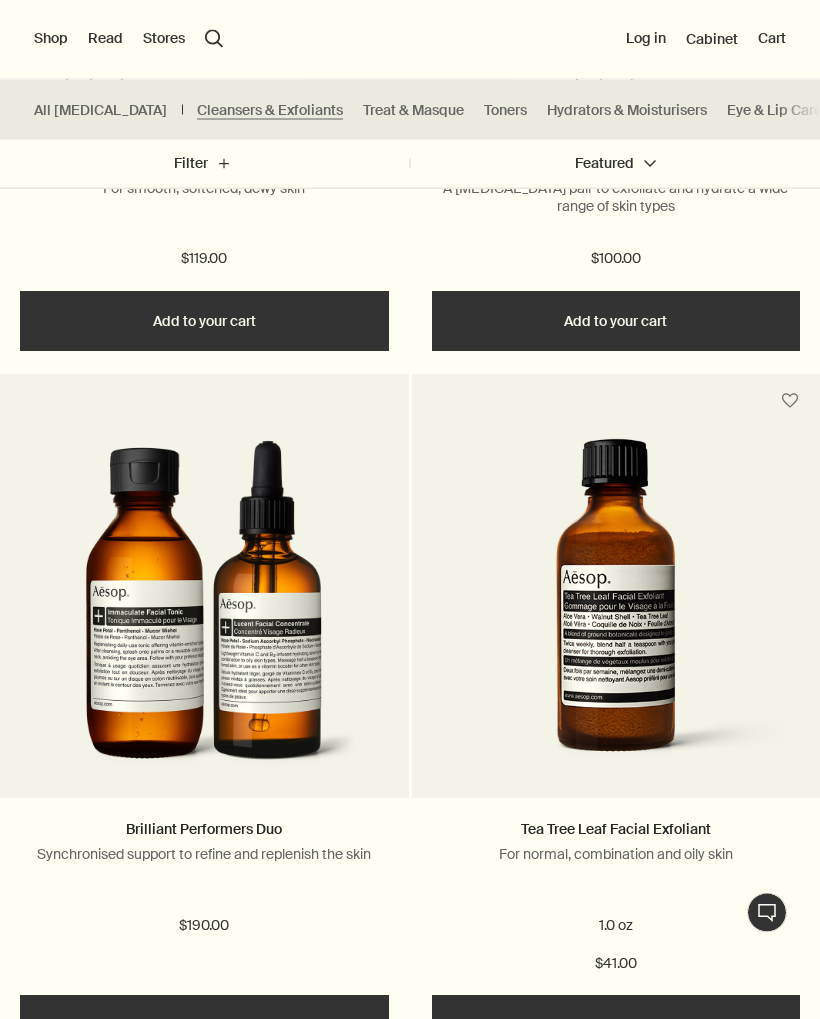 click on "Shop" at bounding box center [51, 39] 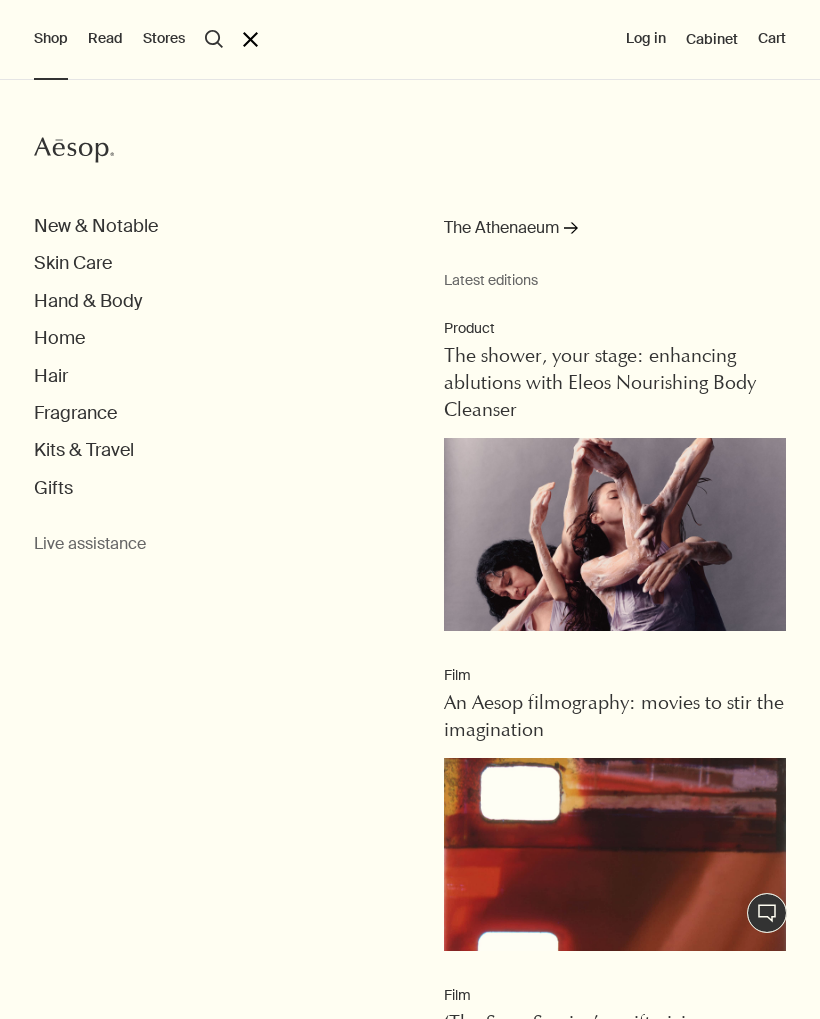click on "Skin Care" at bounding box center [73, 263] 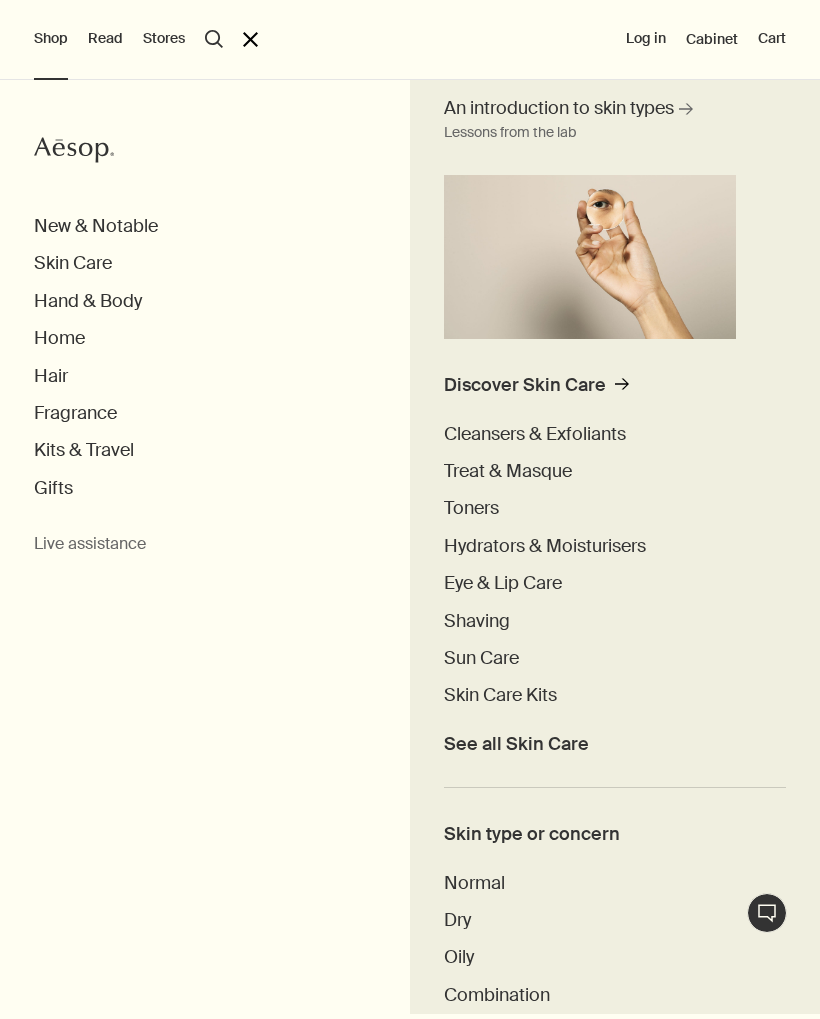 scroll, scrollTop: 168, scrollLeft: 0, axis: vertical 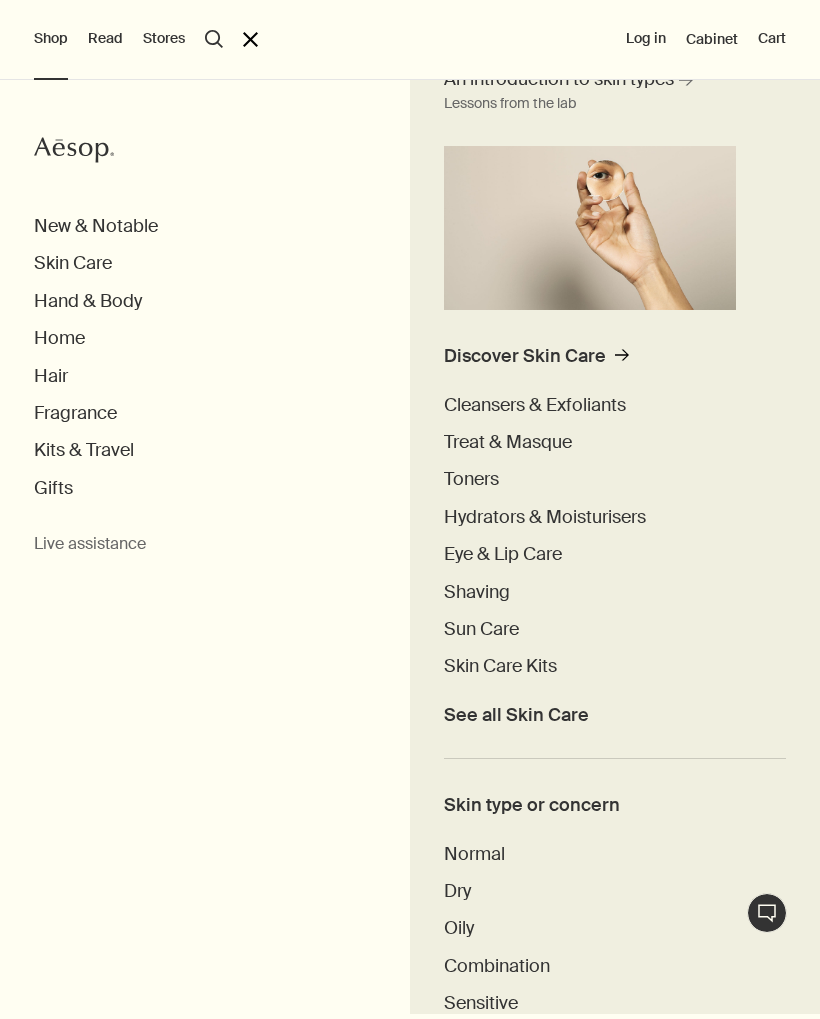 click on "Cleansers & Exfoliants" at bounding box center [535, 405] 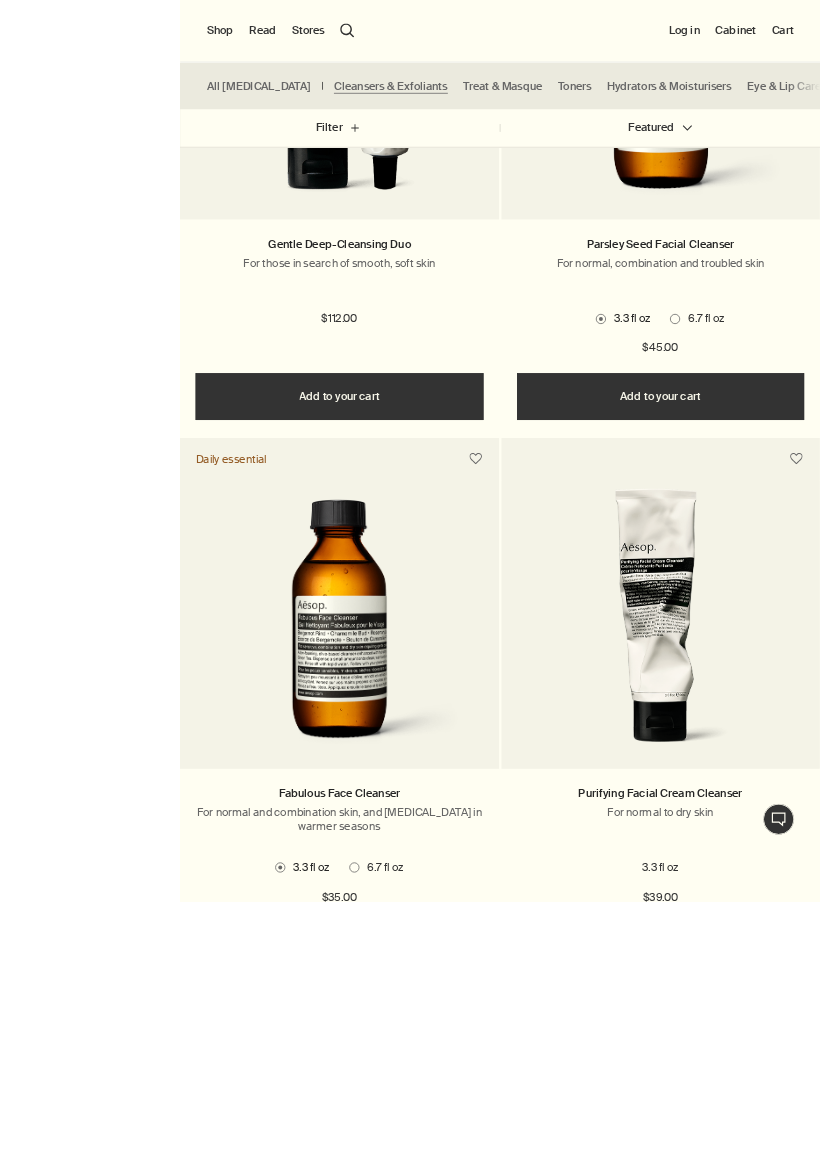 scroll, scrollTop: 1127, scrollLeft: 0, axis: vertical 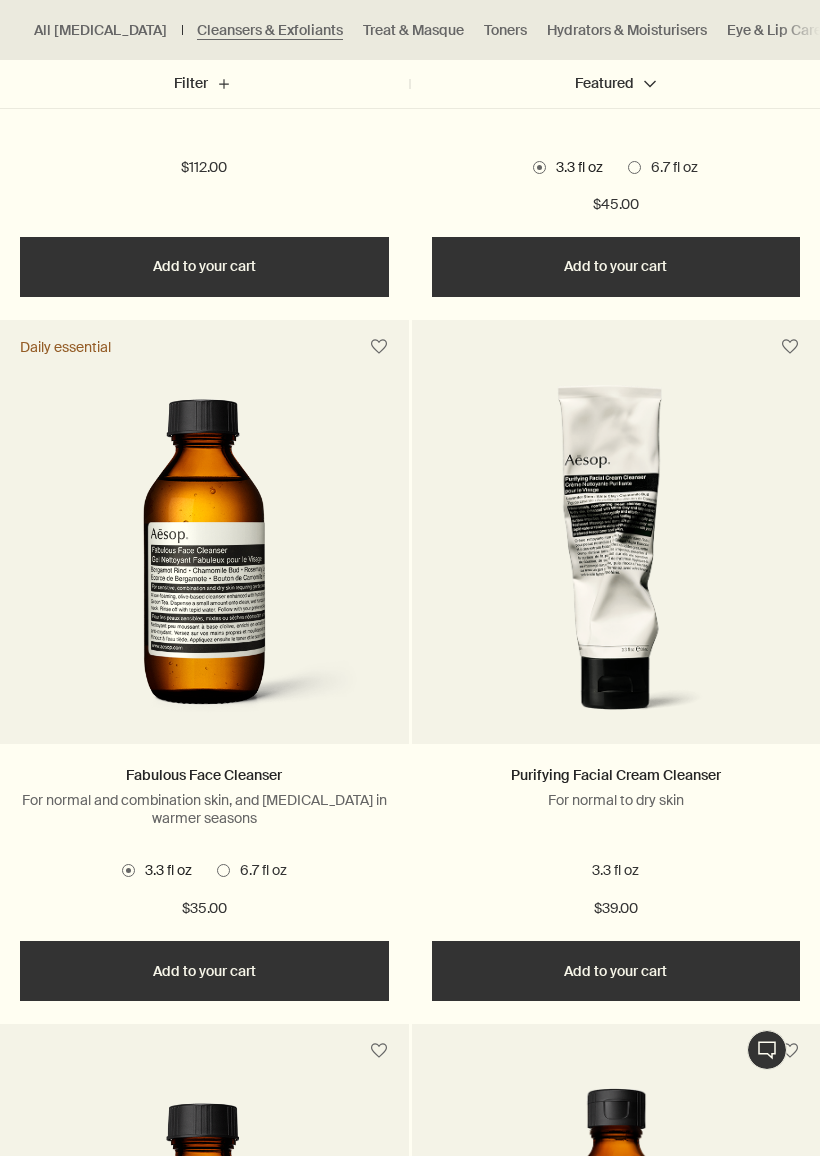 click at bounding box center (616, 1263) 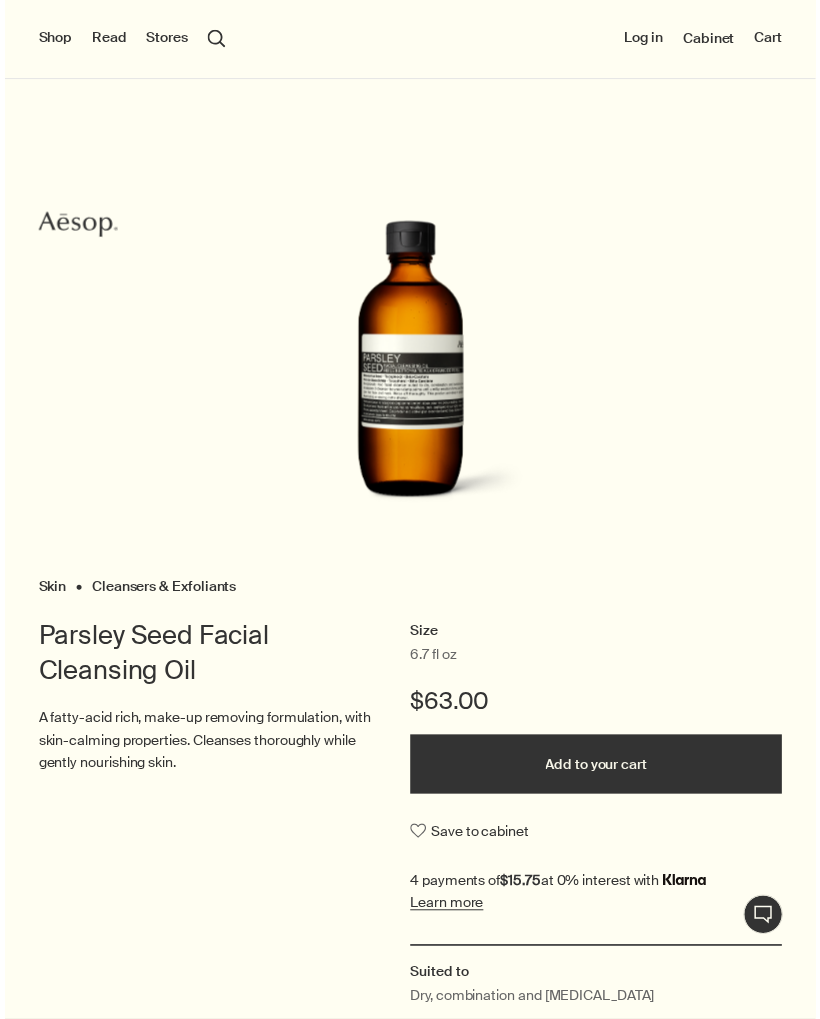 scroll, scrollTop: 0, scrollLeft: 0, axis: both 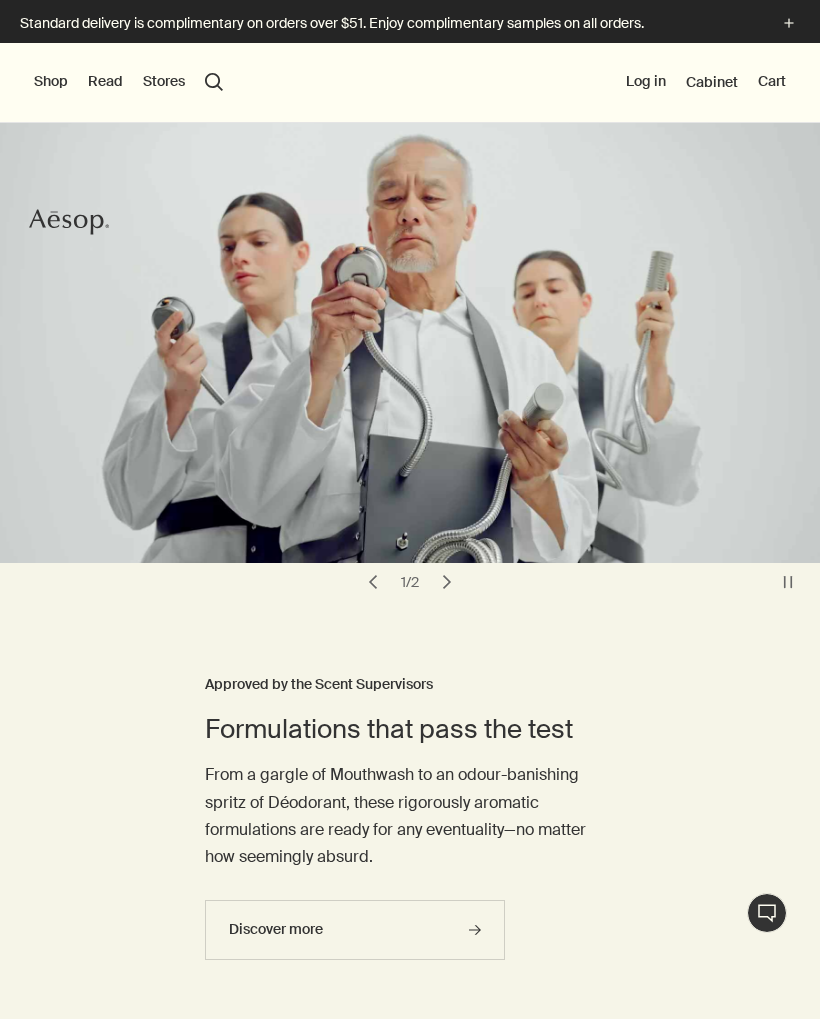 click on "Shop" at bounding box center [51, 82] 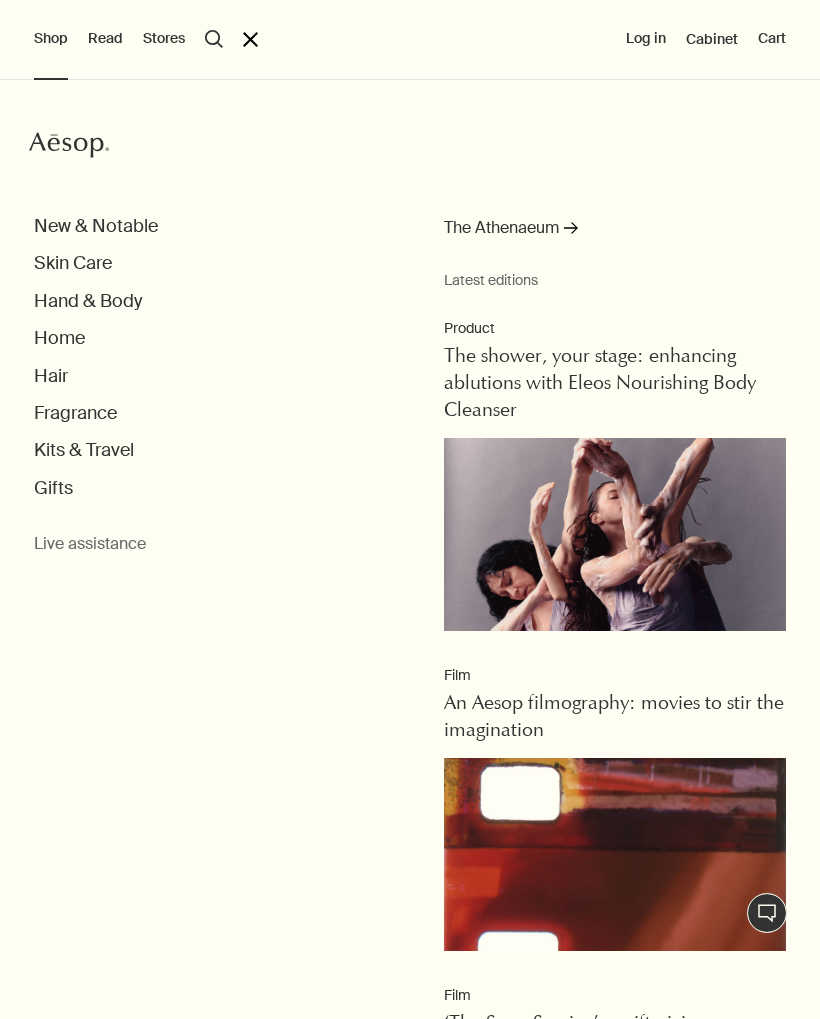 click on "Skin Care" at bounding box center (73, 263) 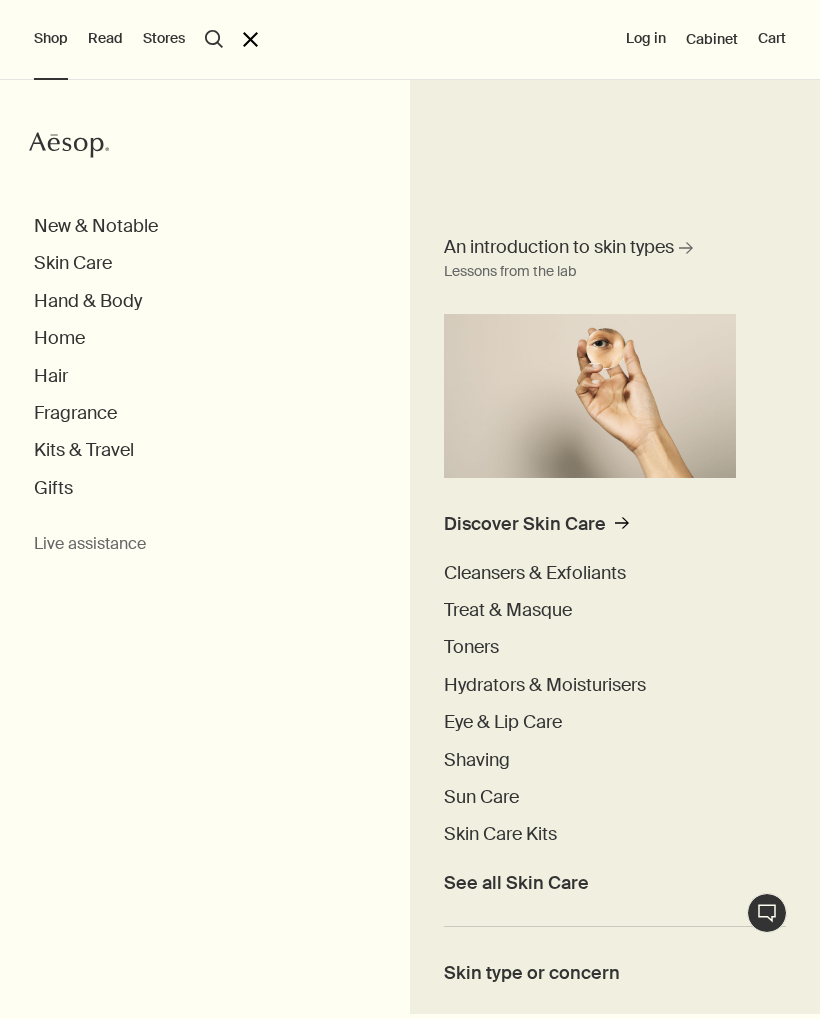 click on "Hydrators & Moisturisers" at bounding box center [545, 685] 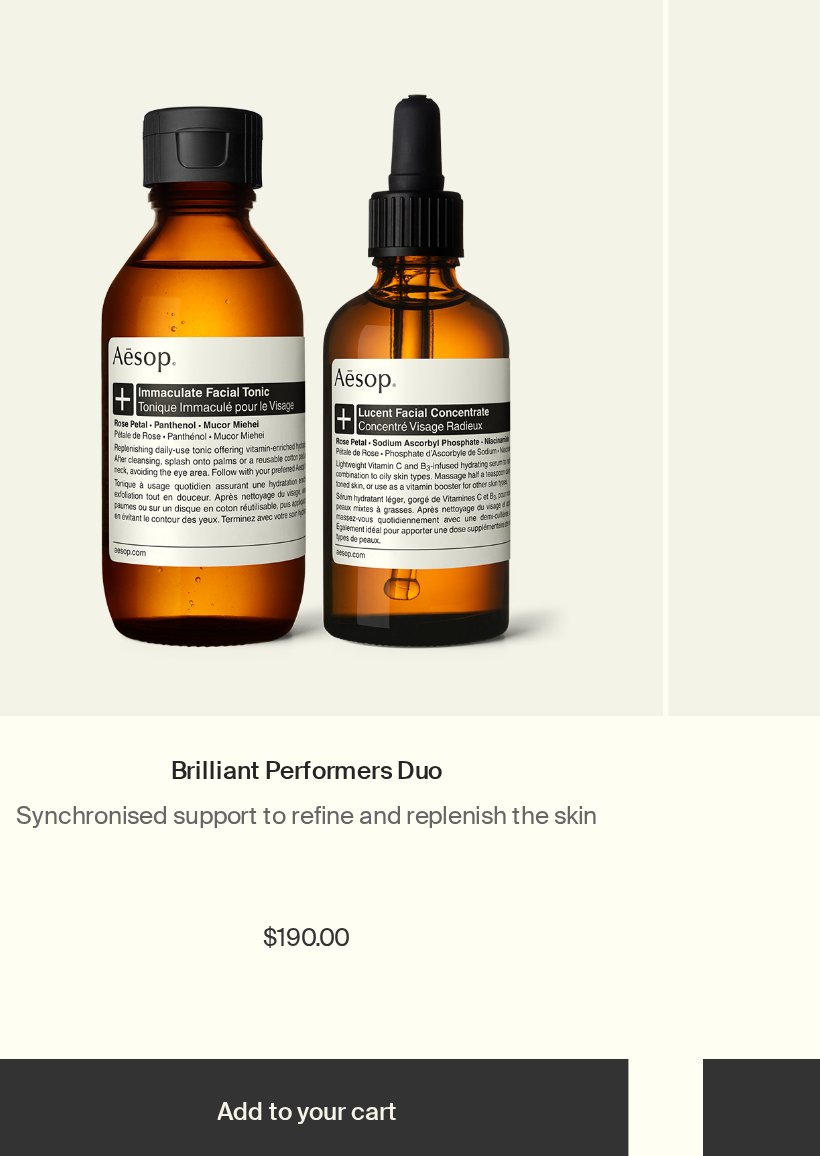 scroll, scrollTop: 1735, scrollLeft: 0, axis: vertical 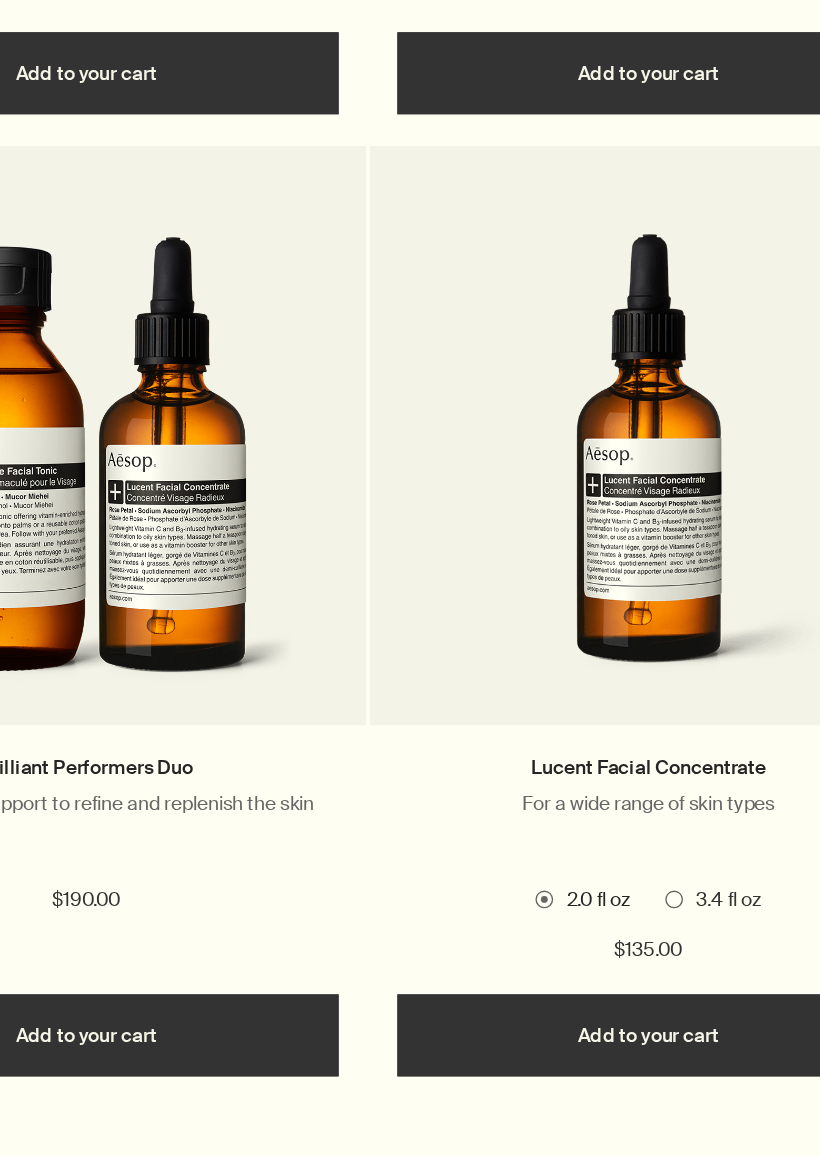 click at bounding box center (616, 655) 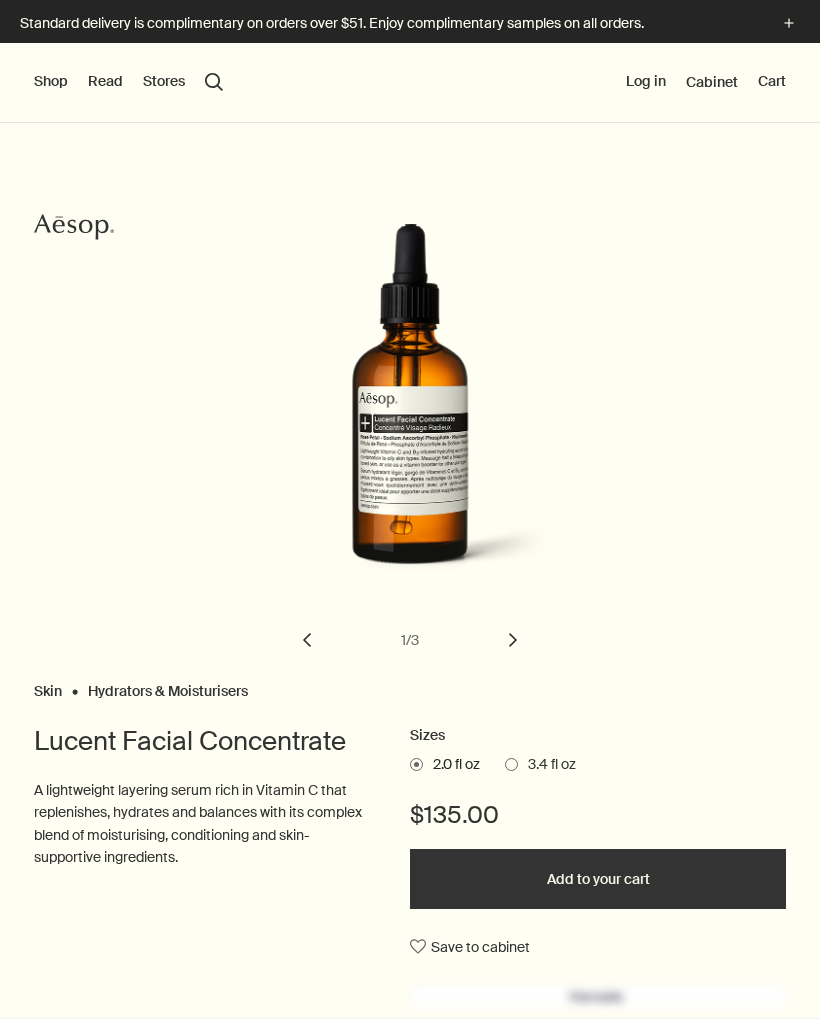 scroll, scrollTop: 0, scrollLeft: 0, axis: both 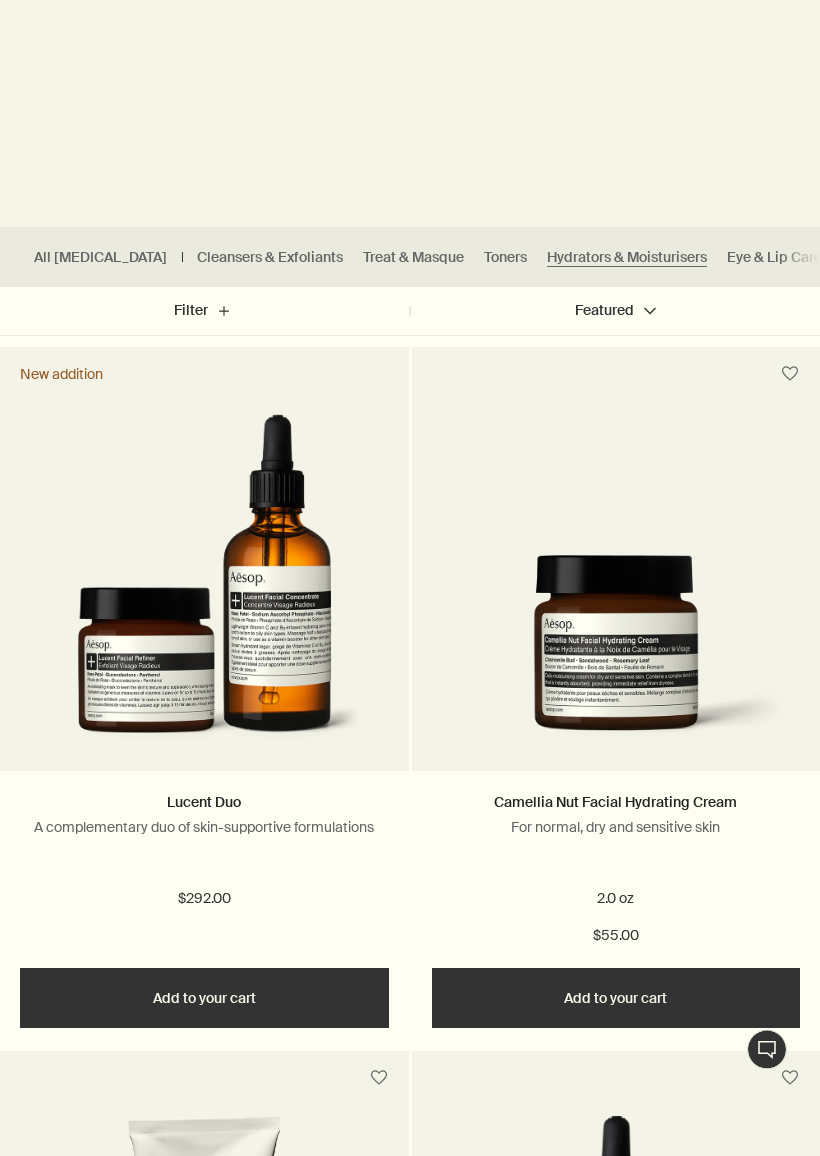click at bounding box center [204, 587] 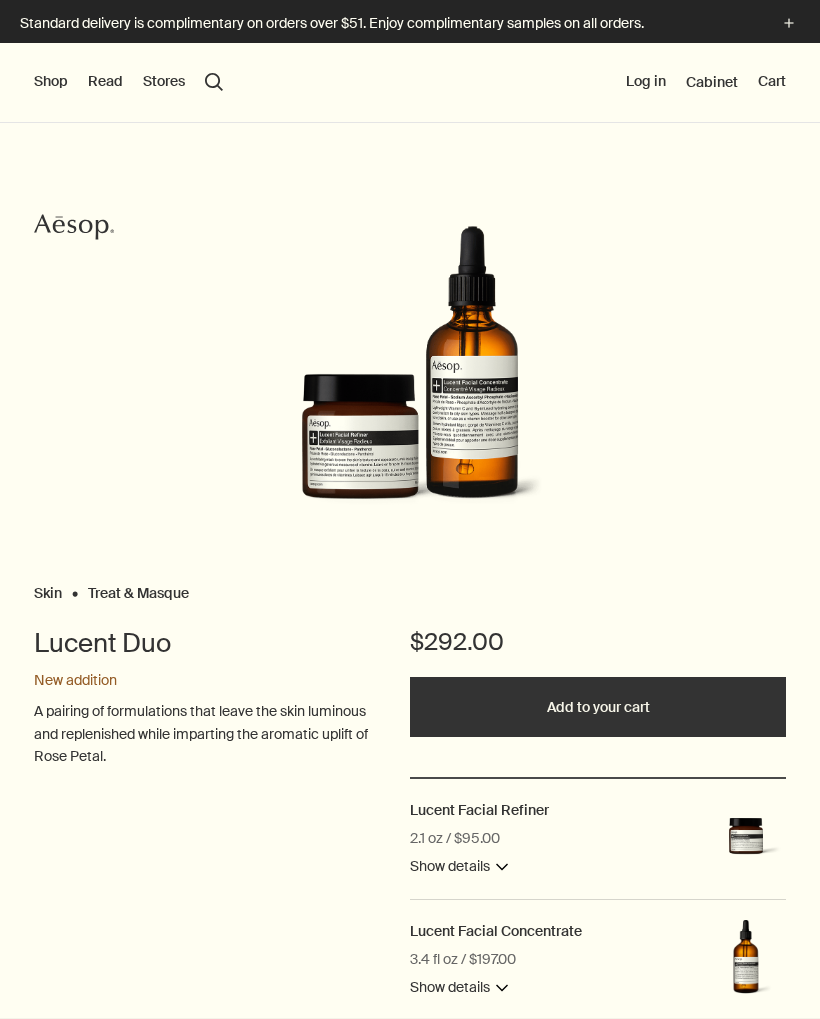 scroll, scrollTop: 0, scrollLeft: 0, axis: both 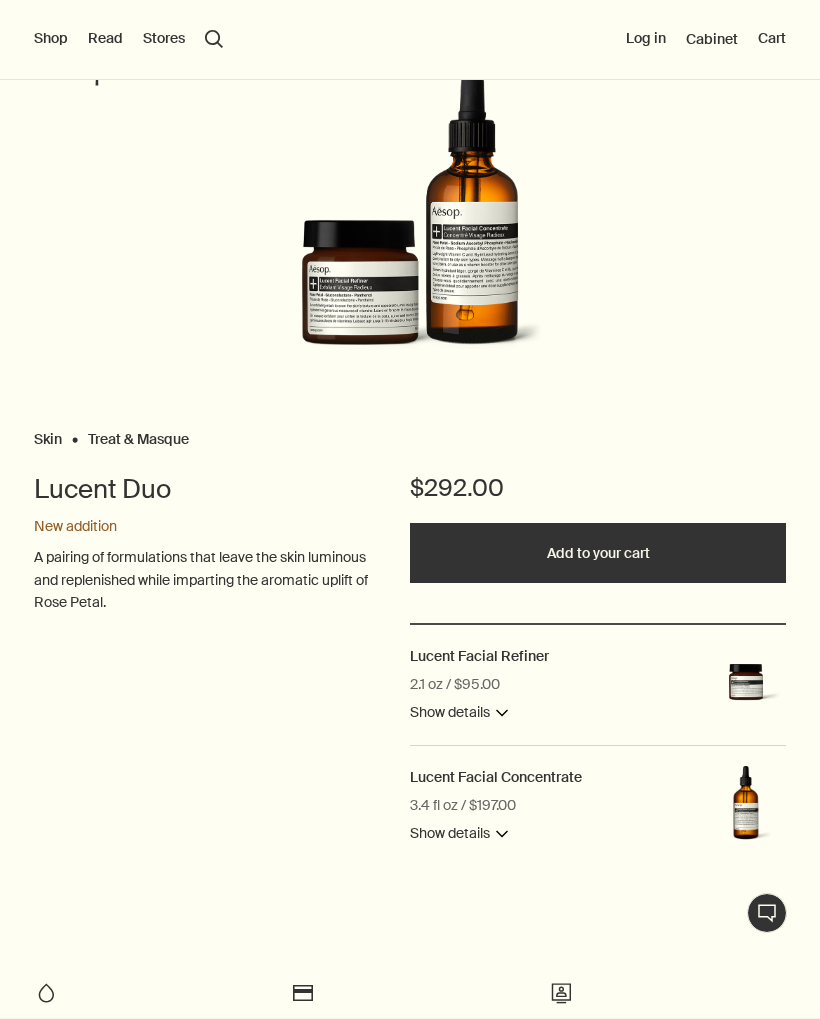 click on "Lucent Facial Refiner  2.1 oz / $95.00 Show details downArrow" at bounding box center (550, 685) 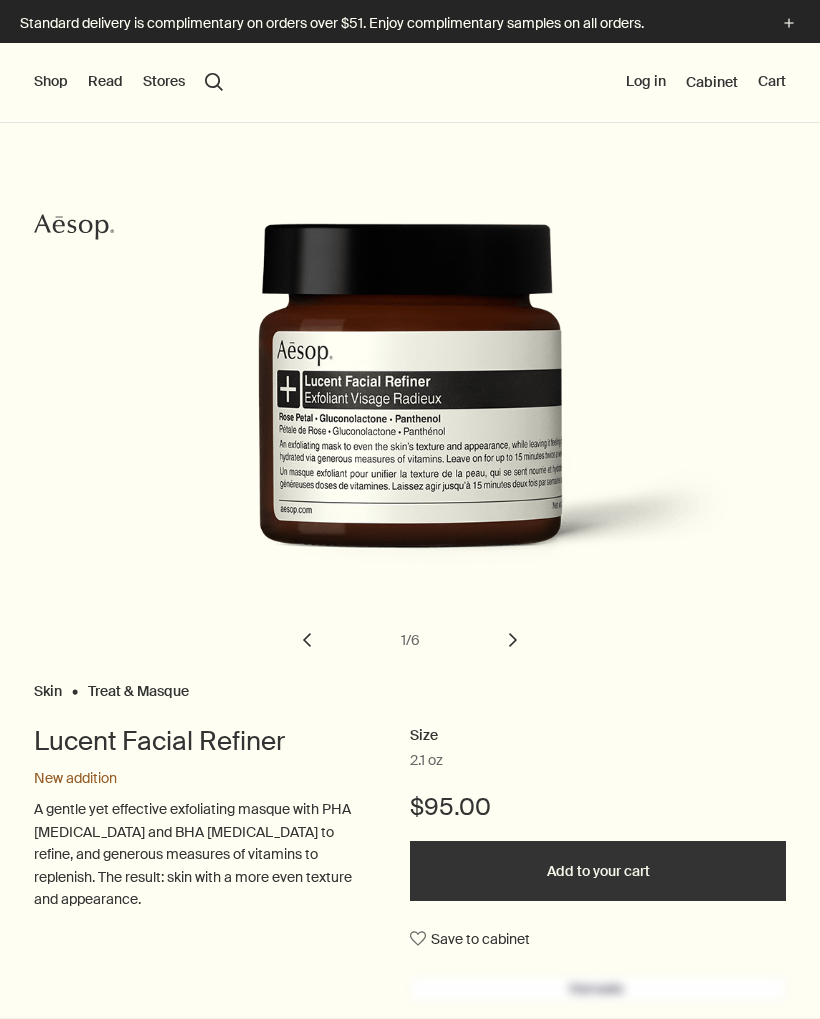 scroll, scrollTop: 0, scrollLeft: 0, axis: both 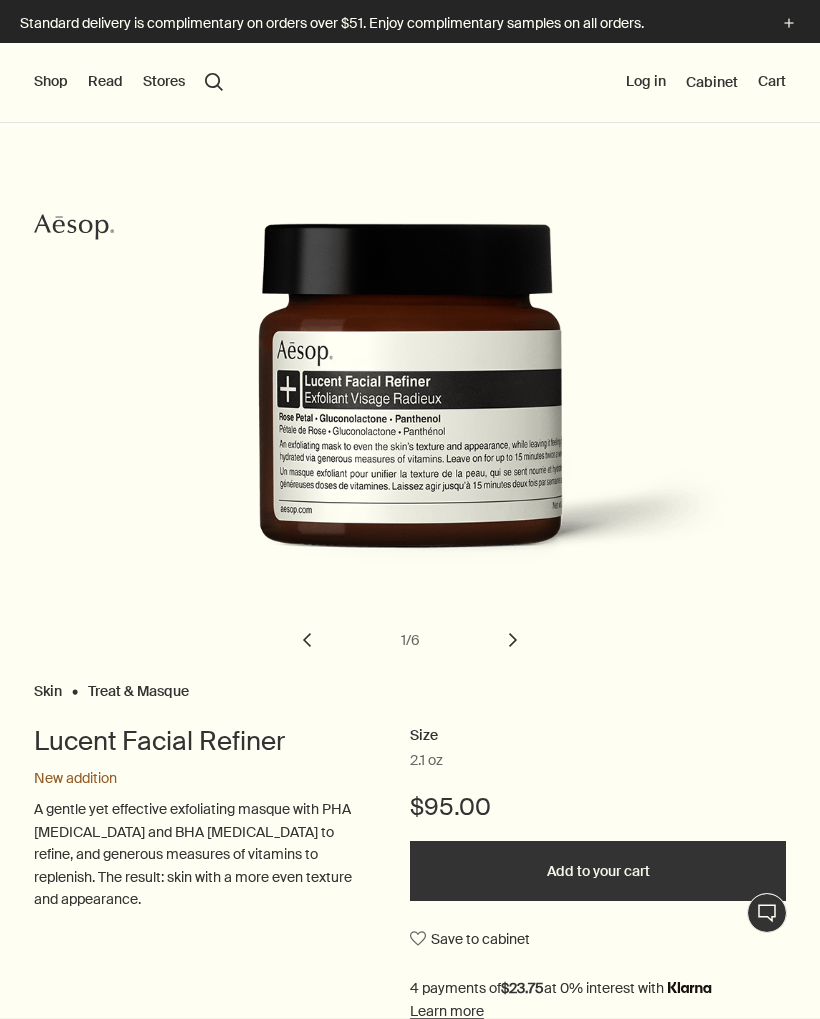 click on "Add to your cart" at bounding box center [598, 871] 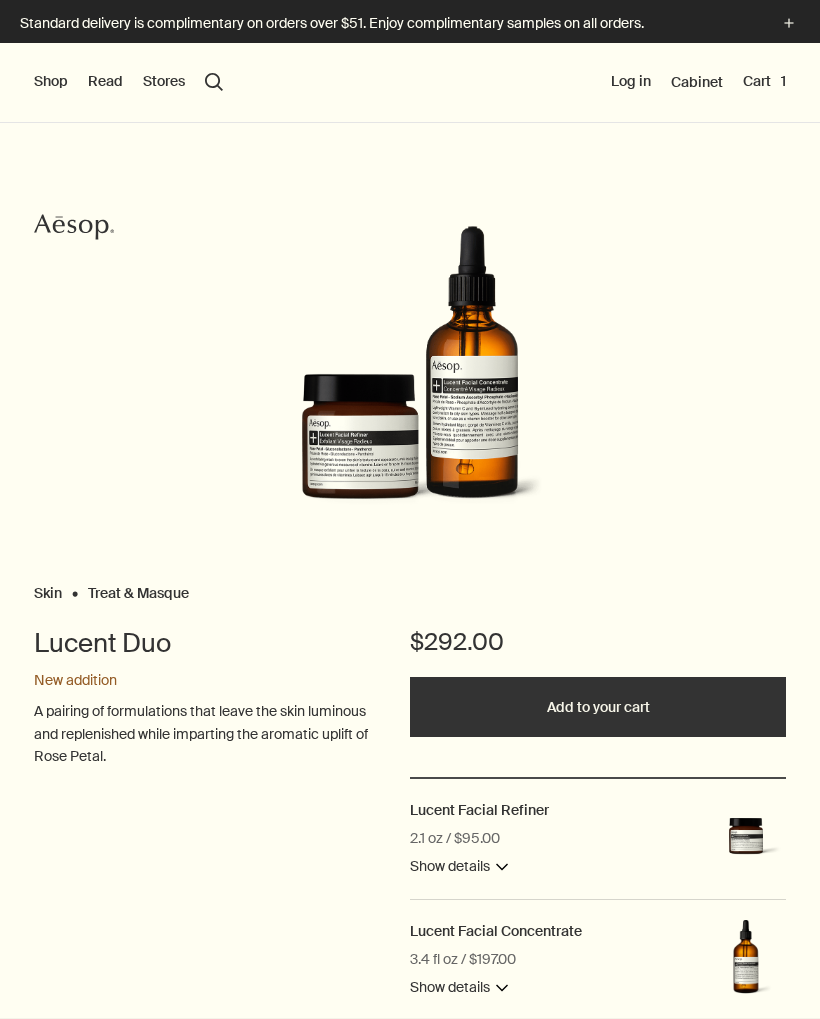 scroll, scrollTop: 0, scrollLeft: 0, axis: both 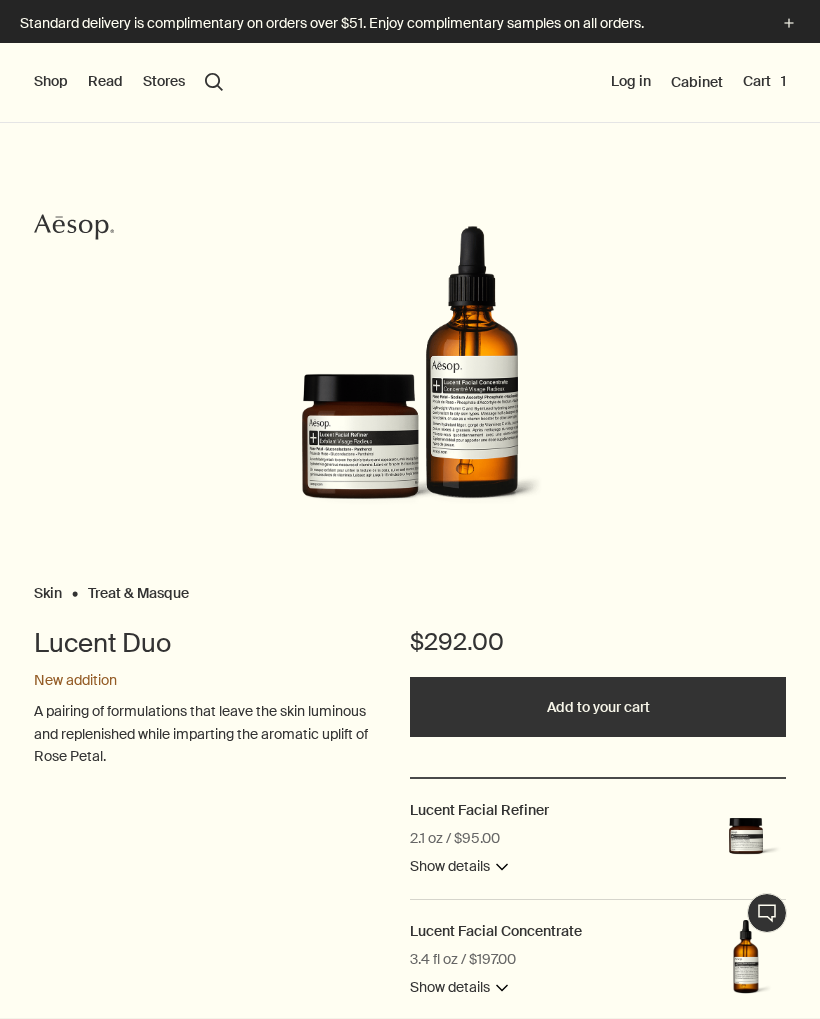 click on "Lucent Facial Concentrate  3.4 fl oz / $197.00 Show details downArrow" at bounding box center [550, 960] 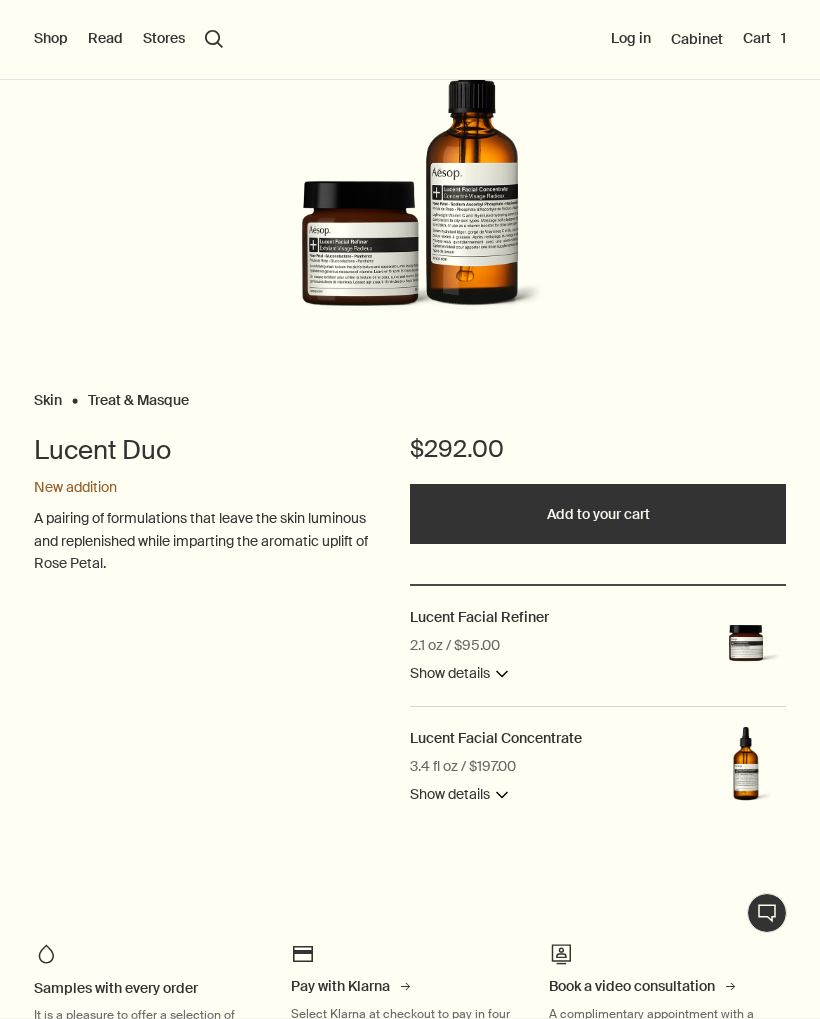 scroll, scrollTop: 208, scrollLeft: 0, axis: vertical 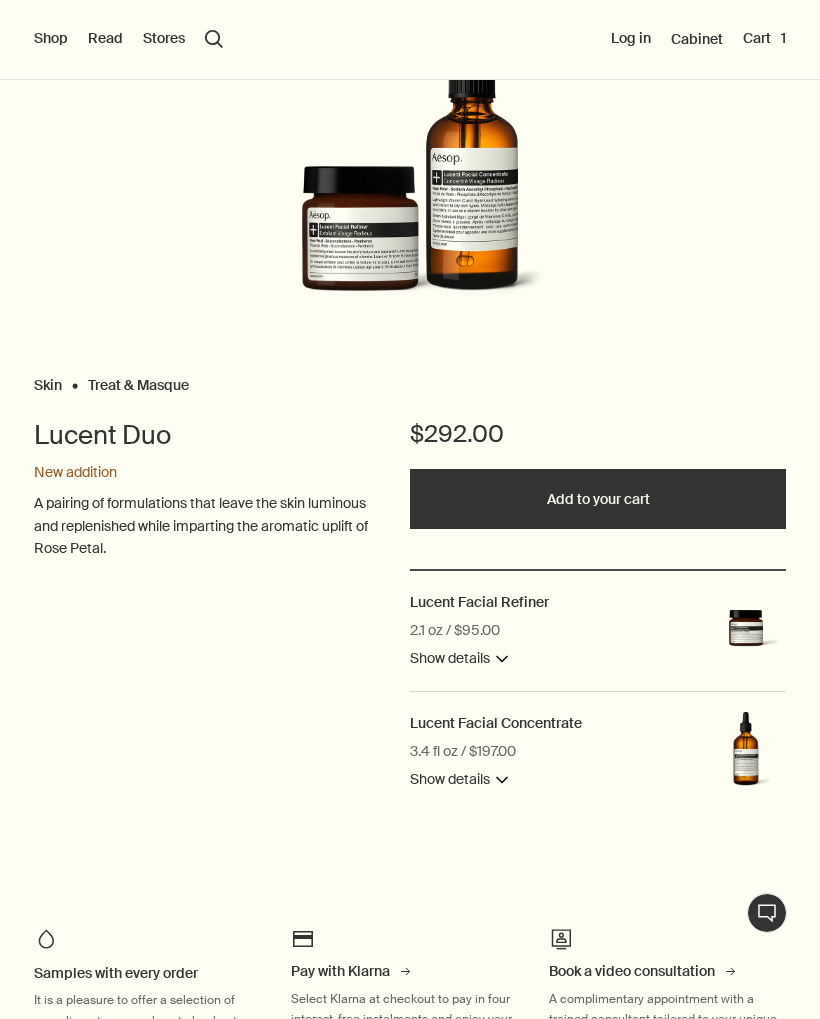 click at bounding box center [746, 752] 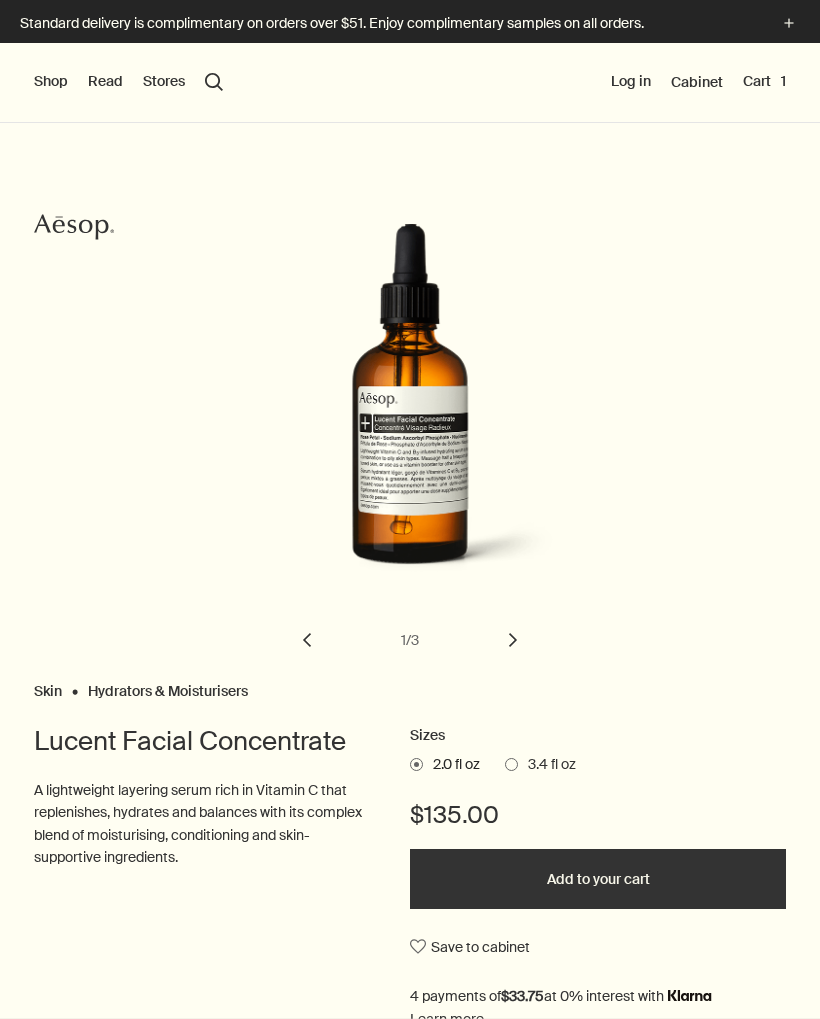 scroll, scrollTop: 0, scrollLeft: 0, axis: both 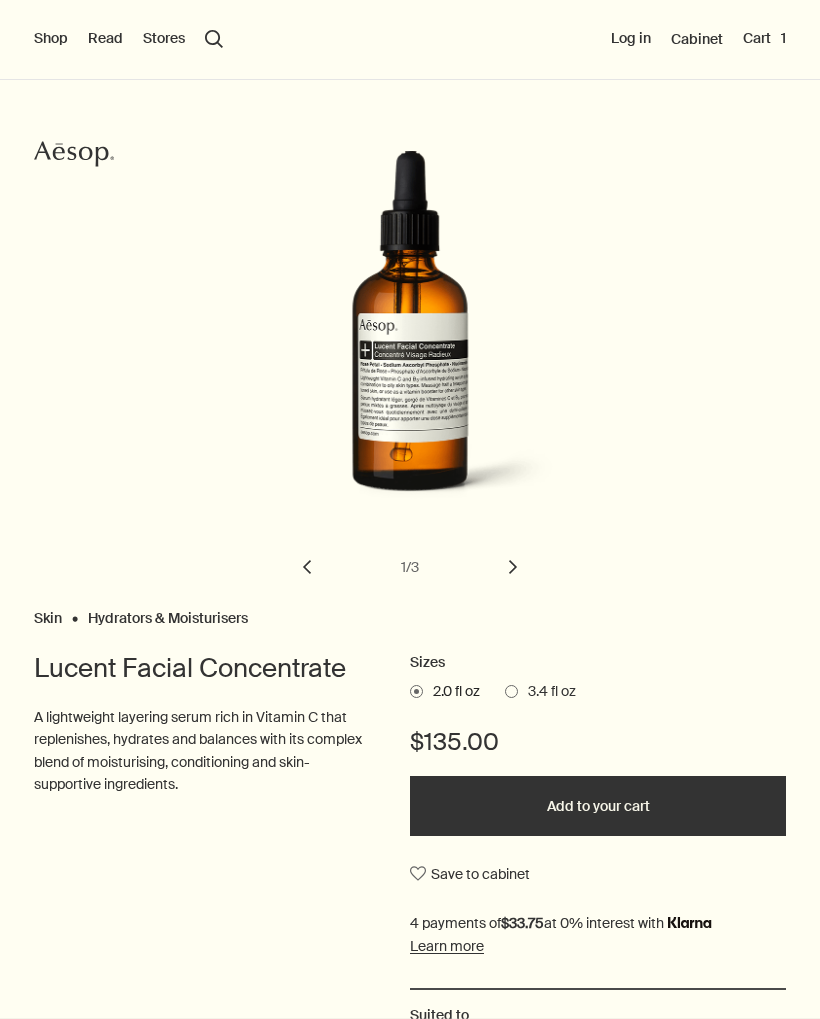 click on "Add to your cart" at bounding box center [598, 806] 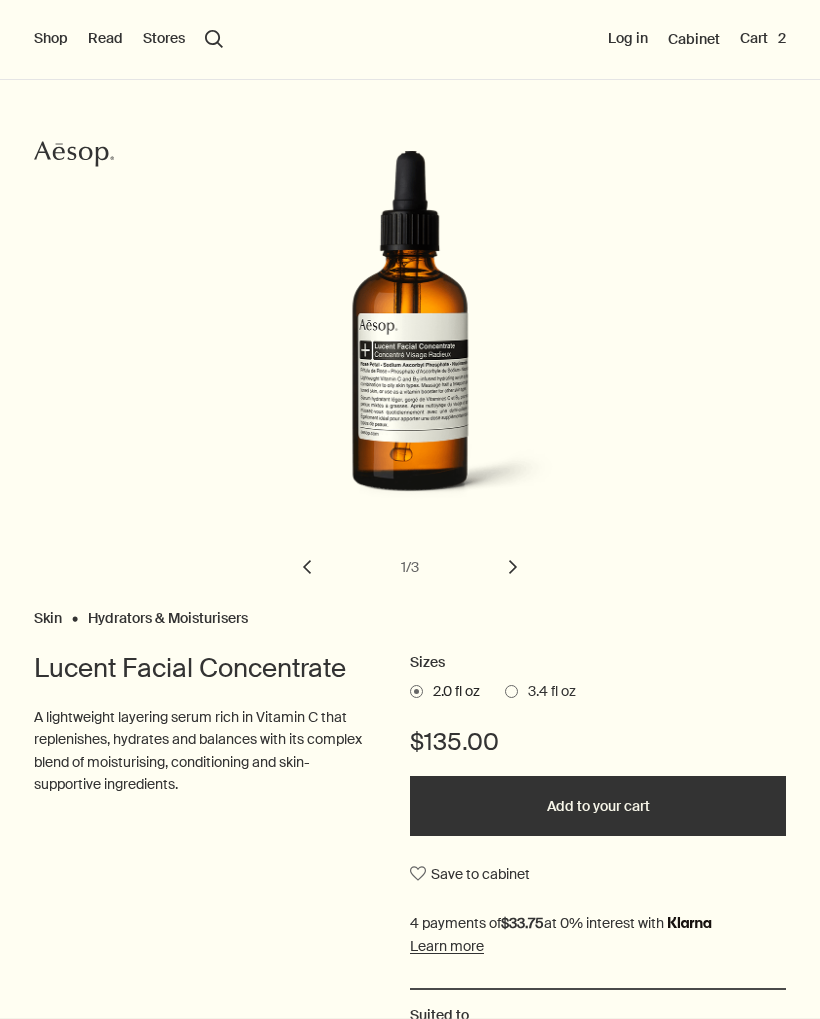 click on "Cart 2" at bounding box center [763, 39] 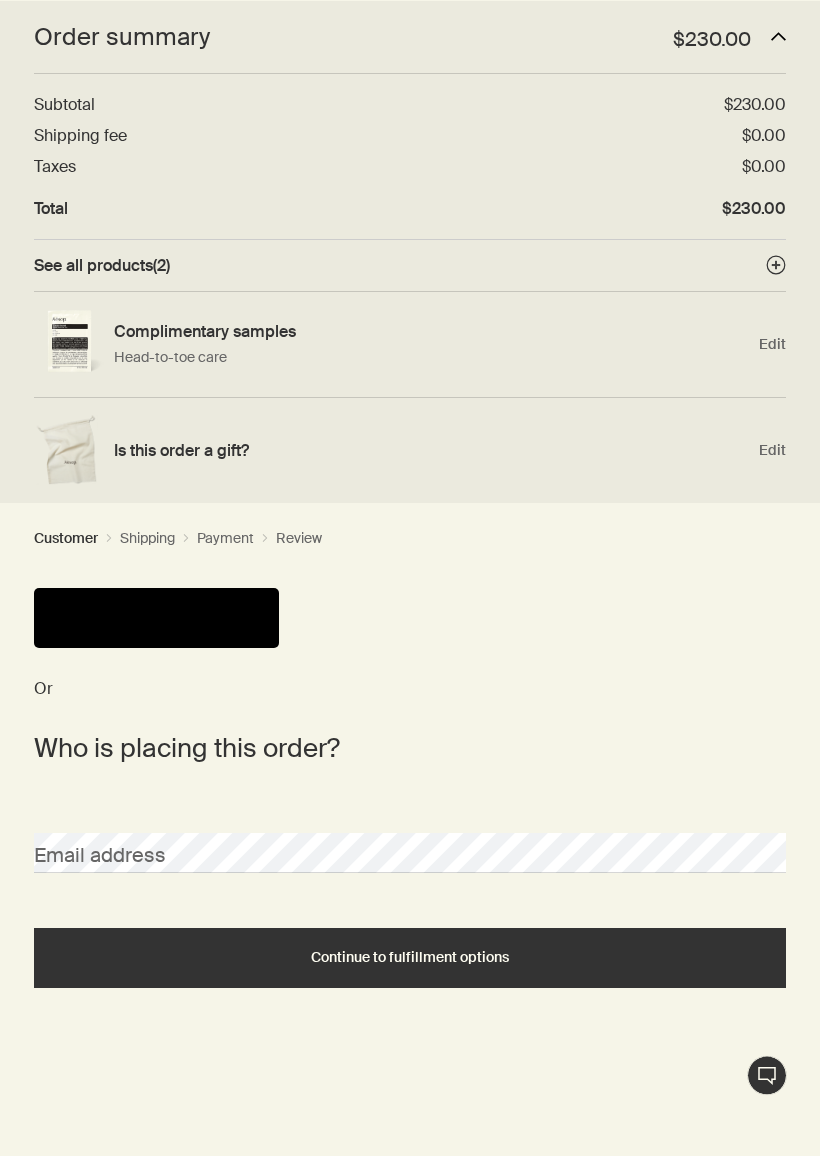 scroll, scrollTop: 64, scrollLeft: 0, axis: vertical 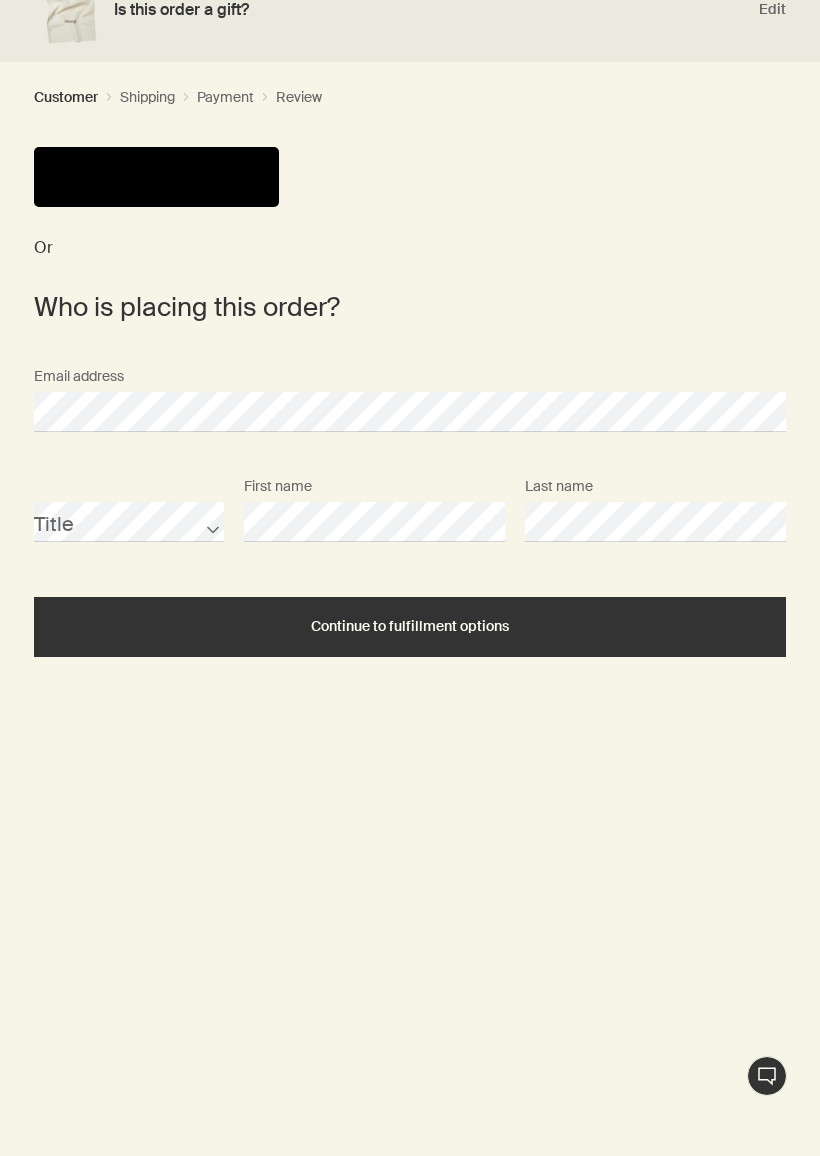 click on "Continue to fulfillment options" at bounding box center [410, 626] 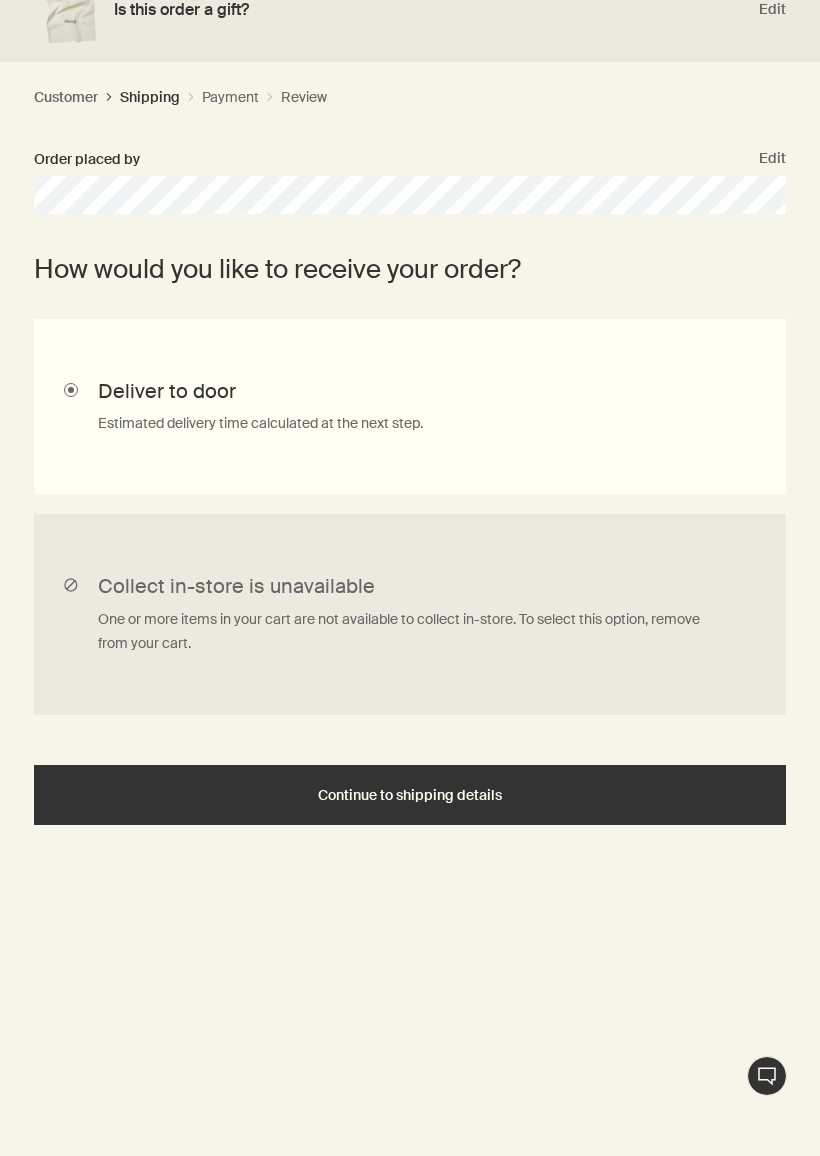click on "Continue to shipping details" at bounding box center [410, 795] 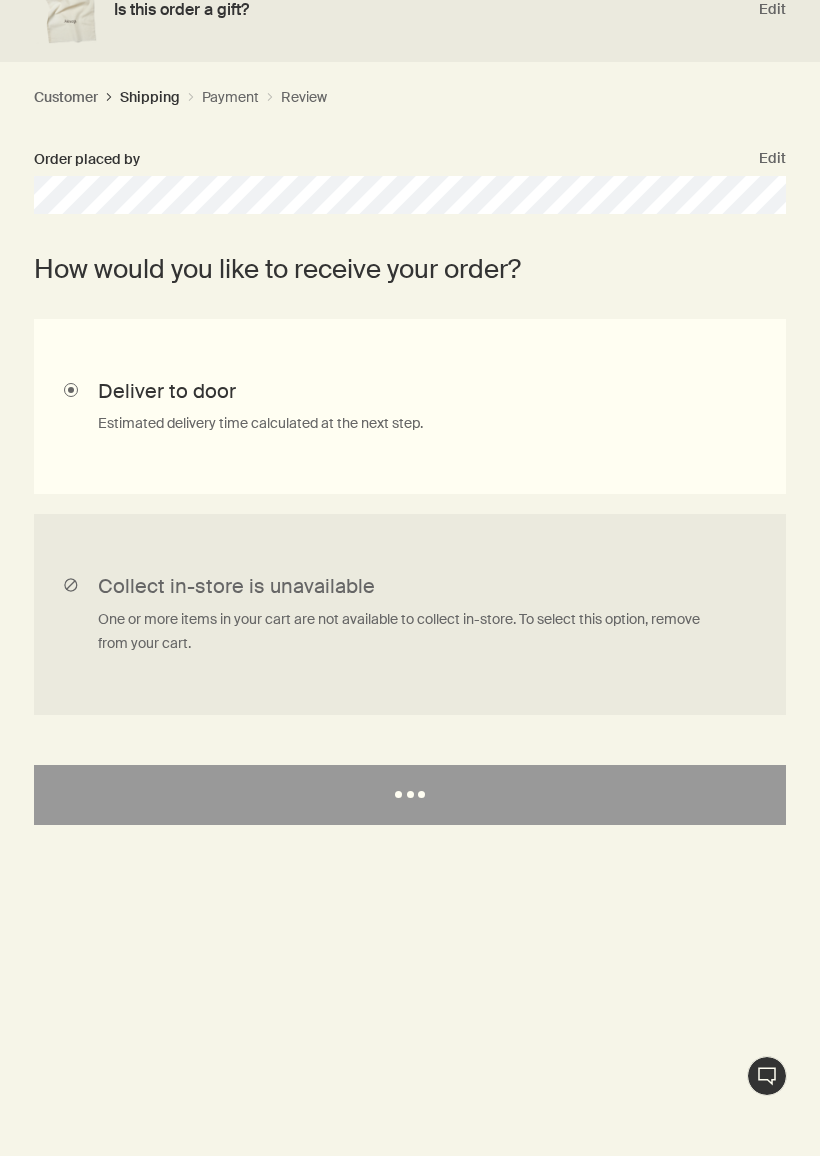select on "US" 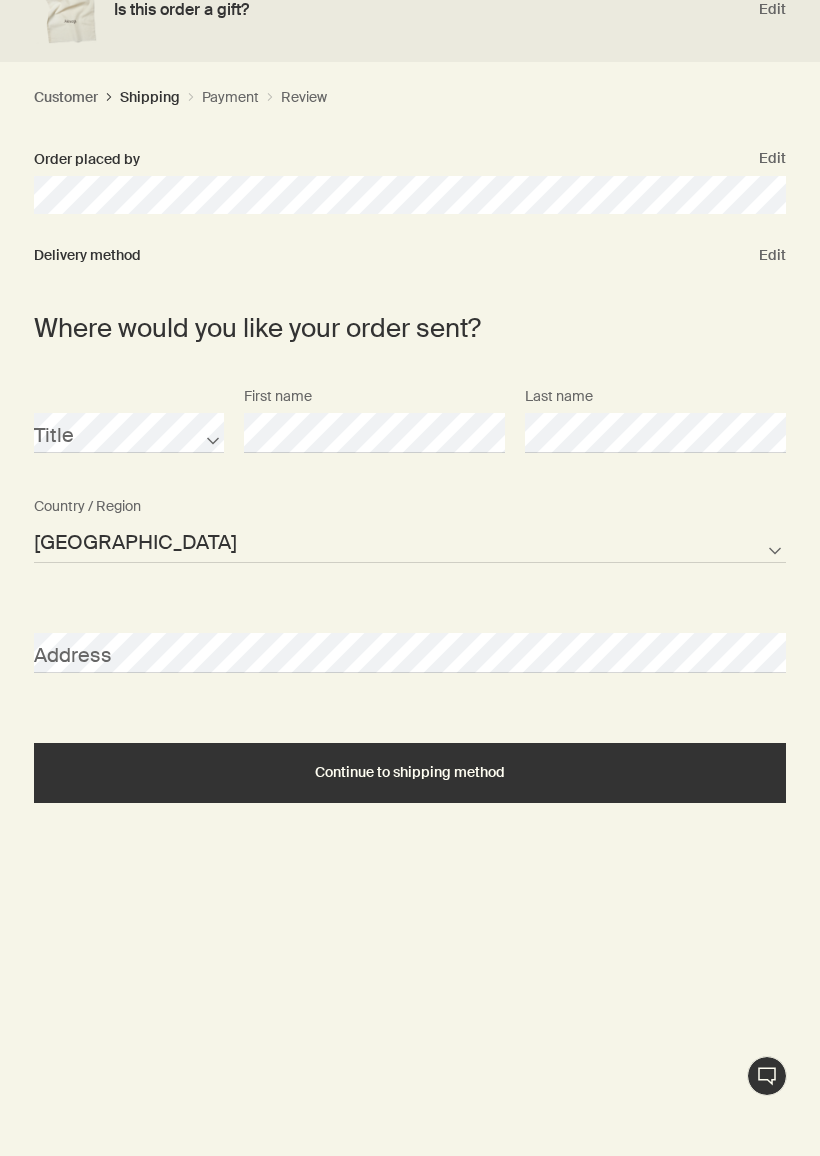 scroll, scrollTop: 0, scrollLeft: 0, axis: both 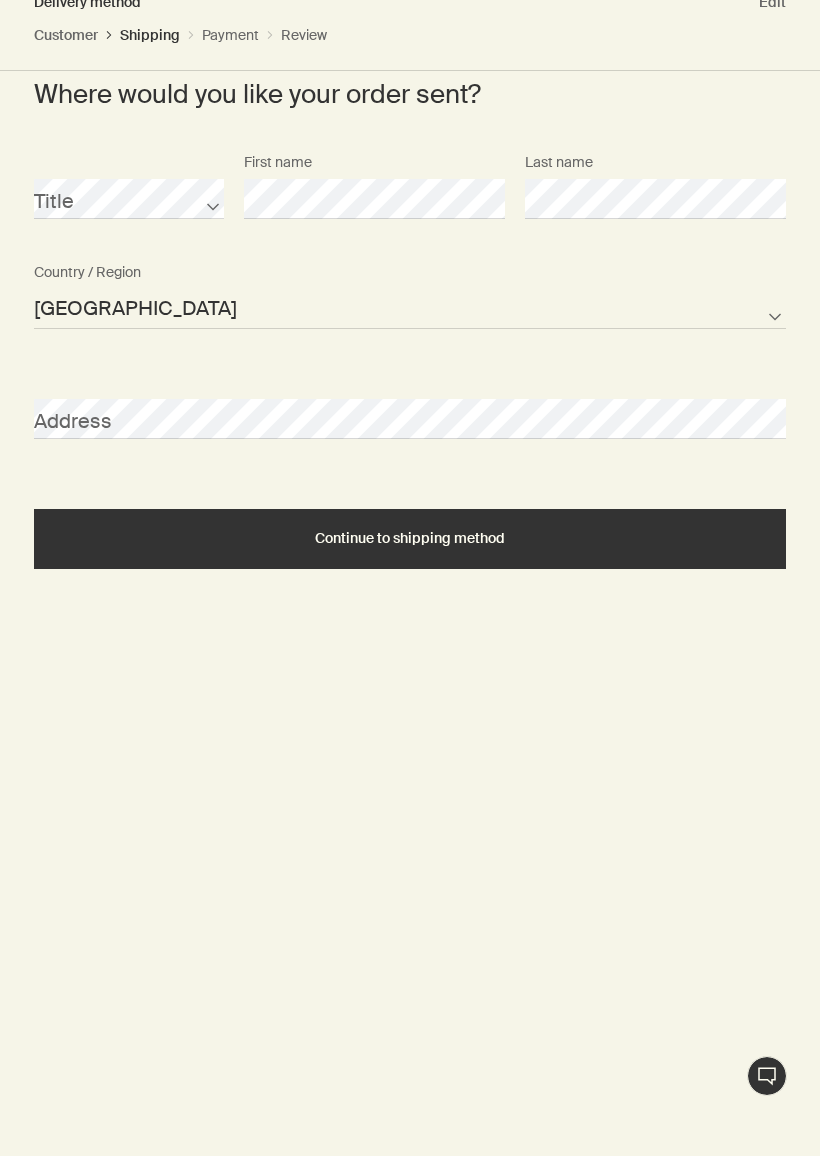 click on "Address" at bounding box center [410, 401] 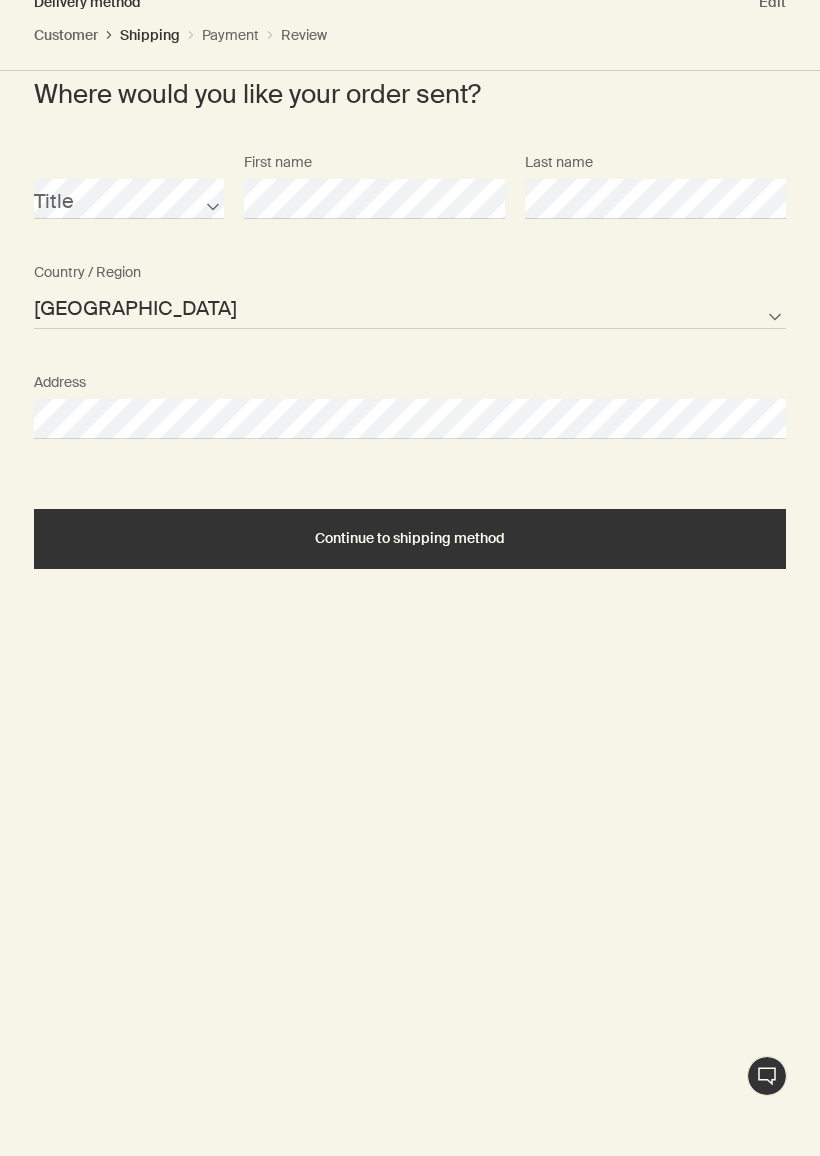 select on "US" 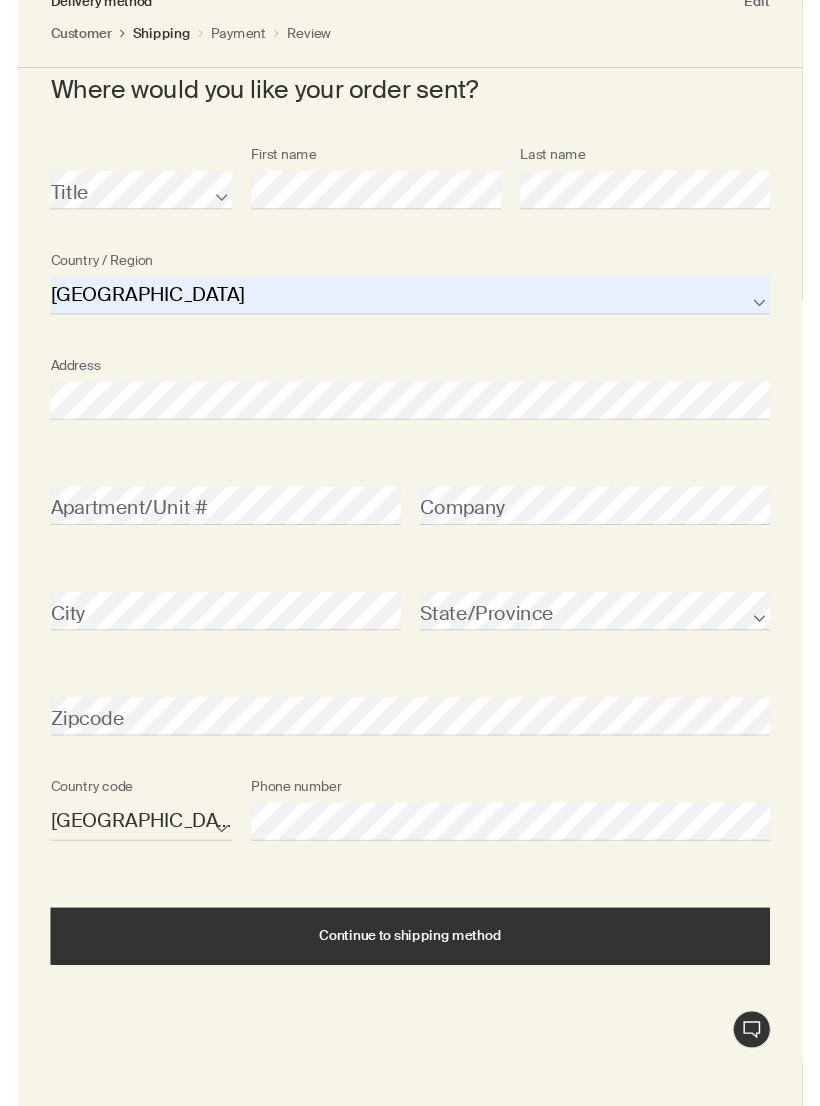 scroll, scrollTop: 808, scrollLeft: 0, axis: vertical 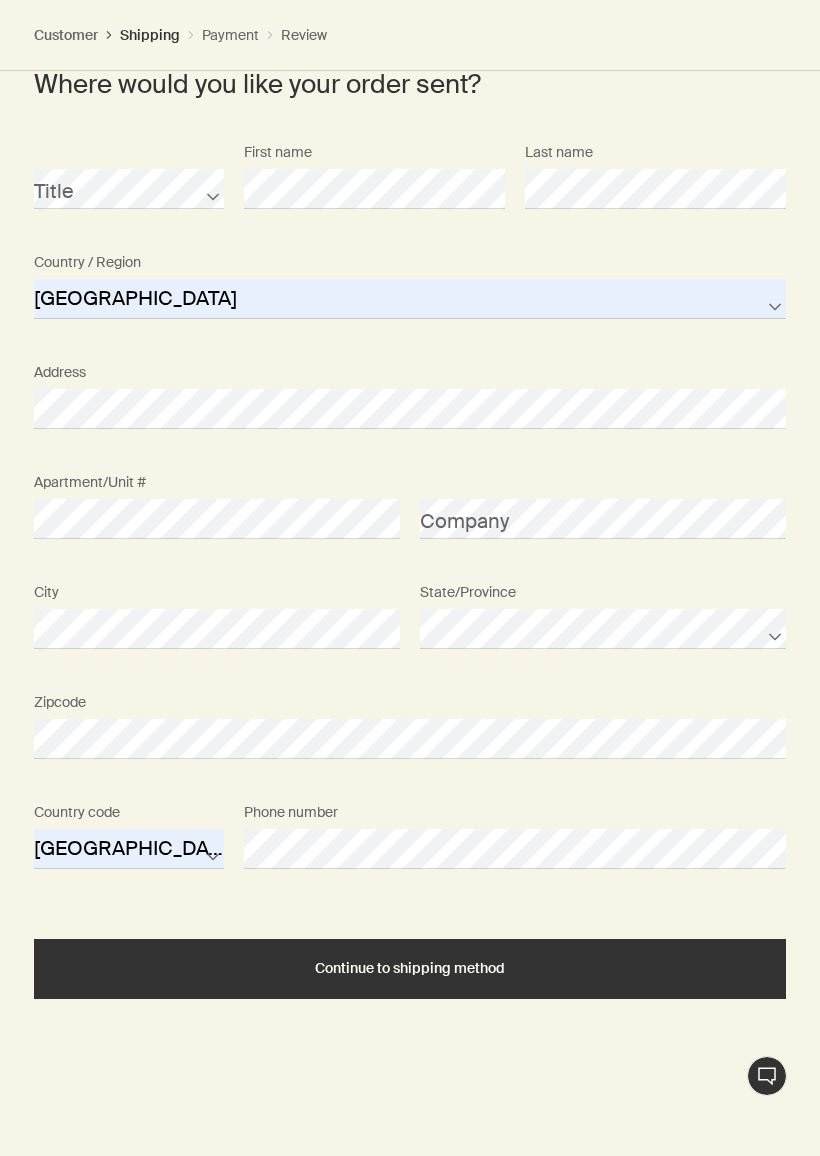 click on "Continue to shipping method" at bounding box center (410, 969) 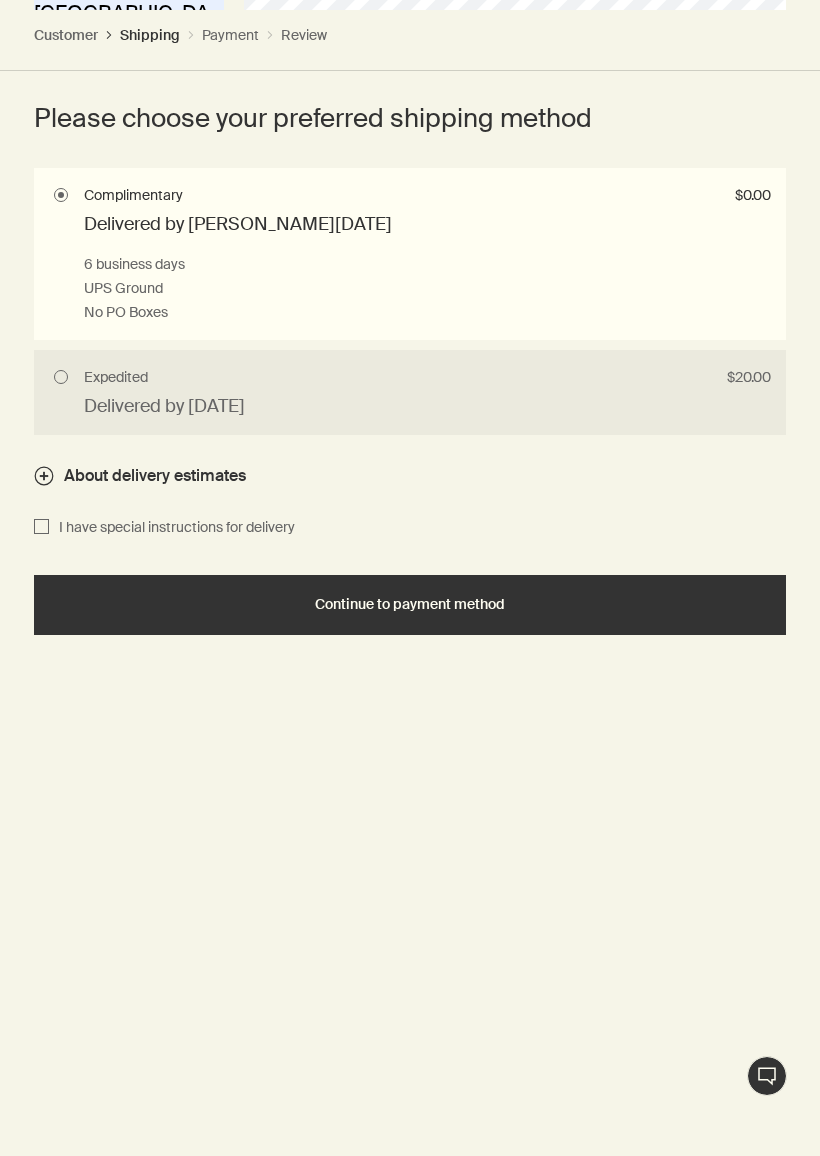 scroll, scrollTop: 1596, scrollLeft: 0, axis: vertical 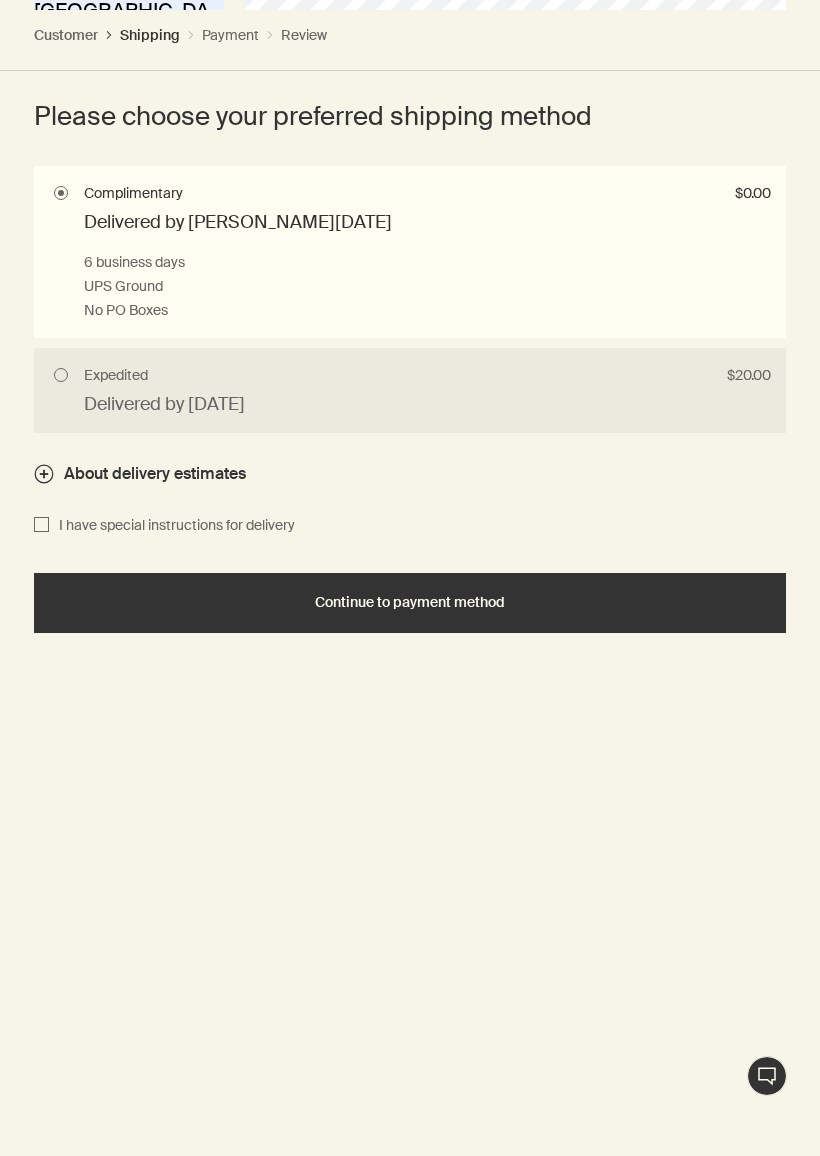 click on "Continue to payment method" at bounding box center (410, 603) 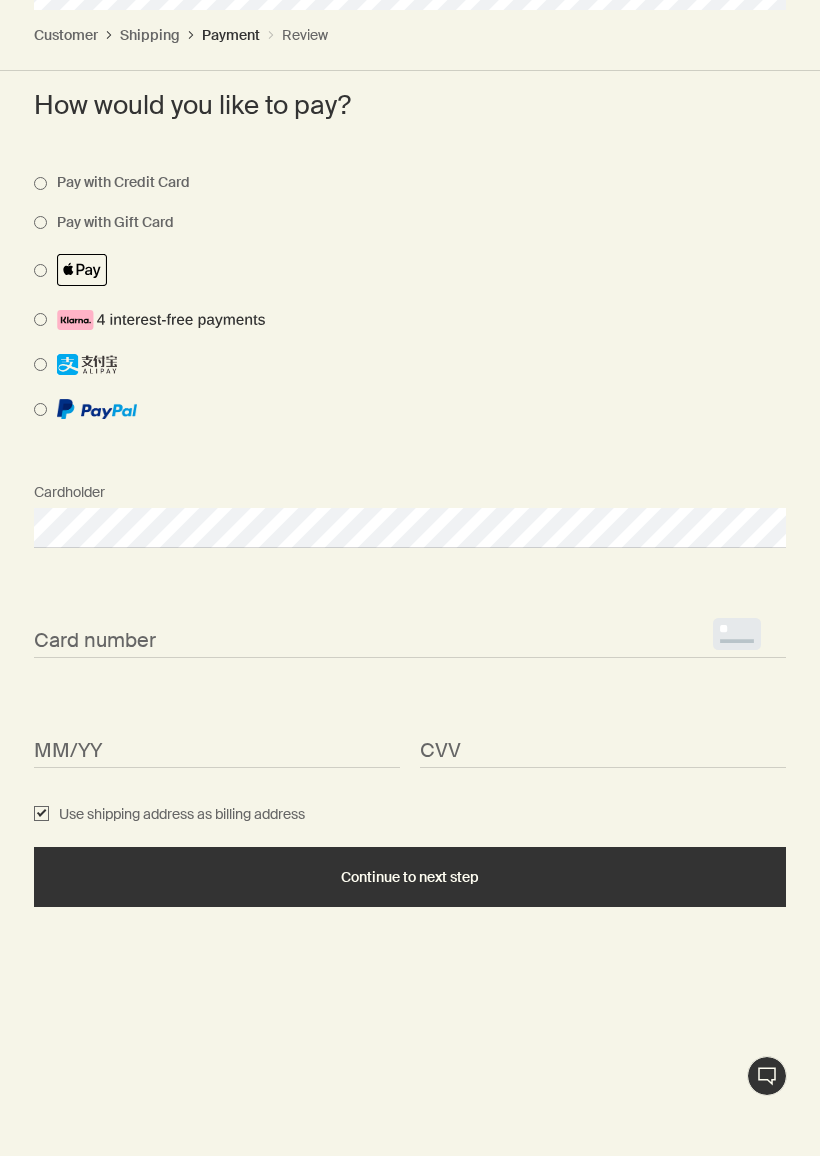 scroll, scrollTop: 895, scrollLeft: 0, axis: vertical 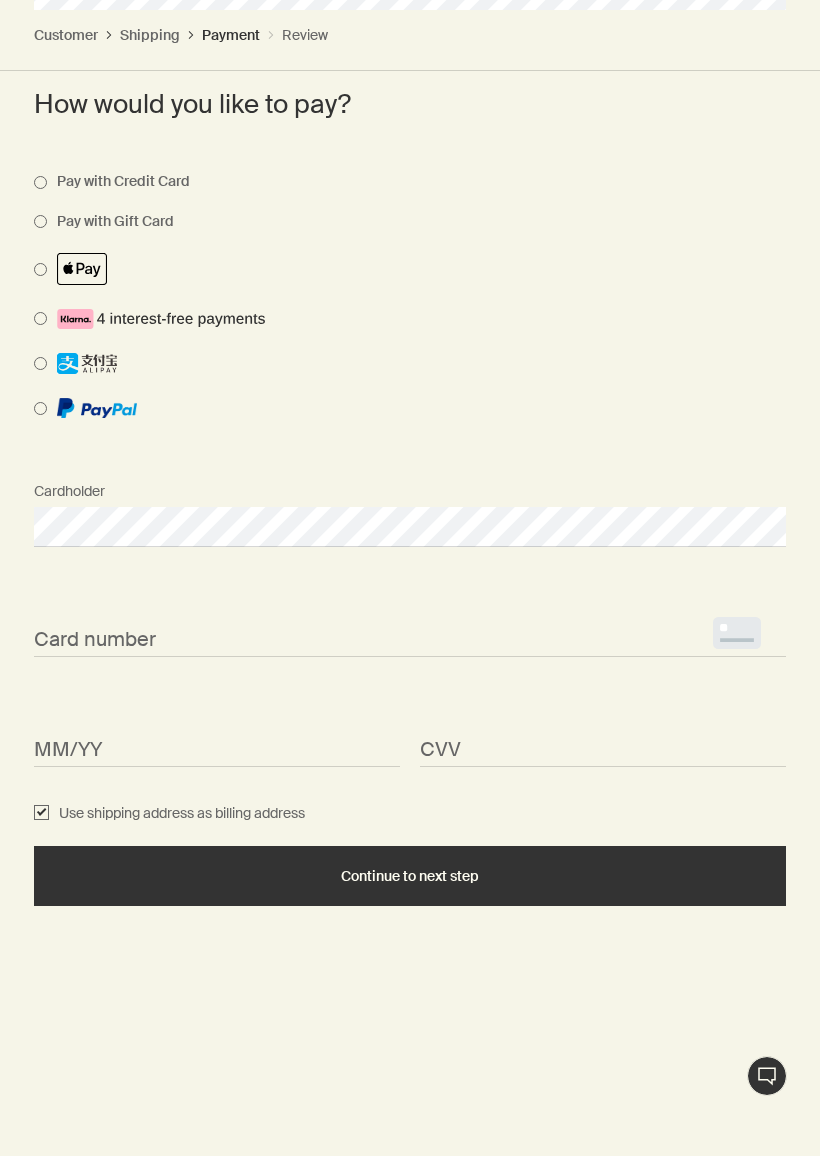 click on "<p>Your browser does not support iframes.</p>" at bounding box center [410, 637] 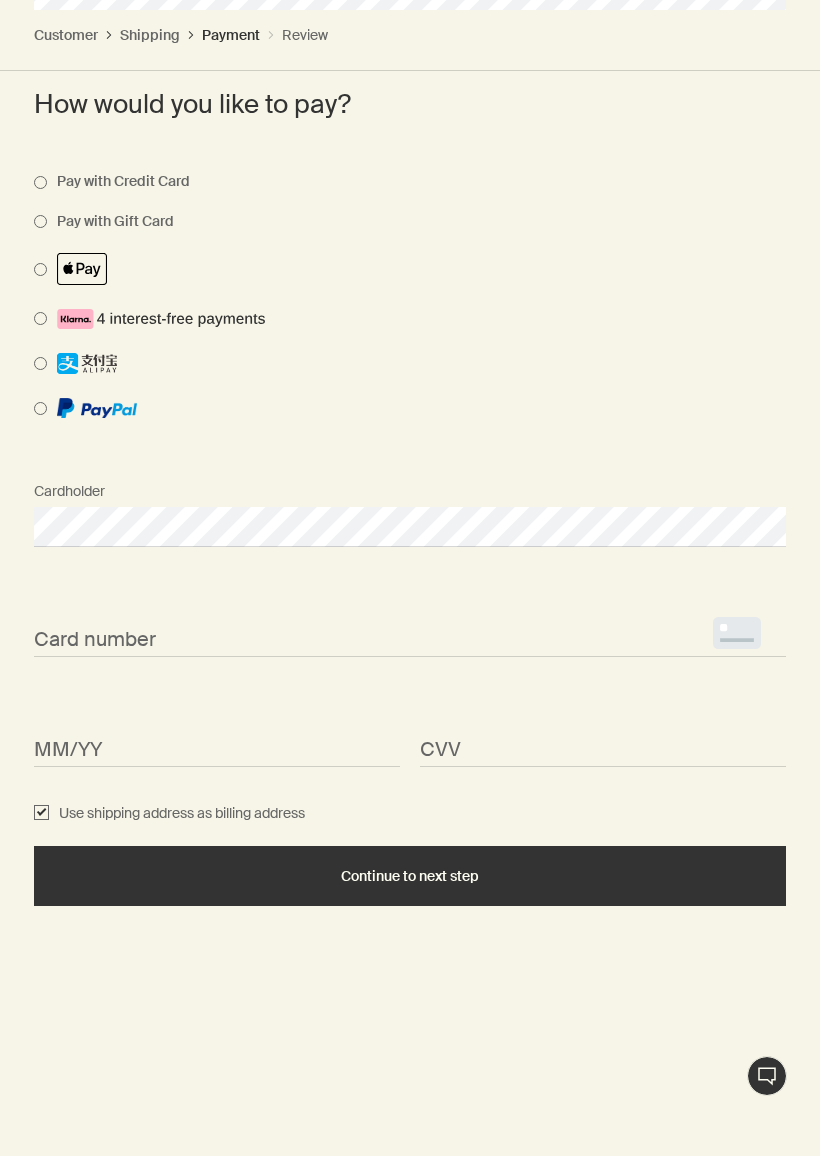click on "<p>Your browser does not support iframes.</p>" at bounding box center [410, 637] 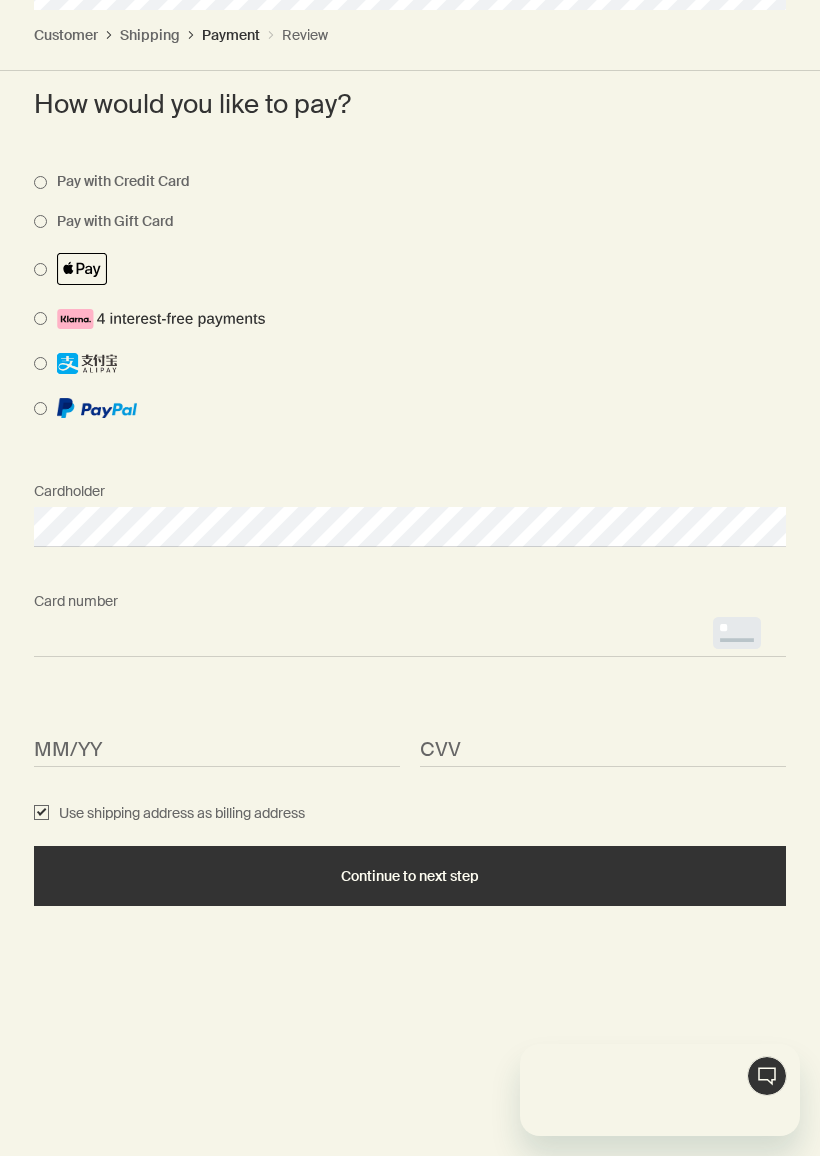 scroll, scrollTop: 0, scrollLeft: 0, axis: both 